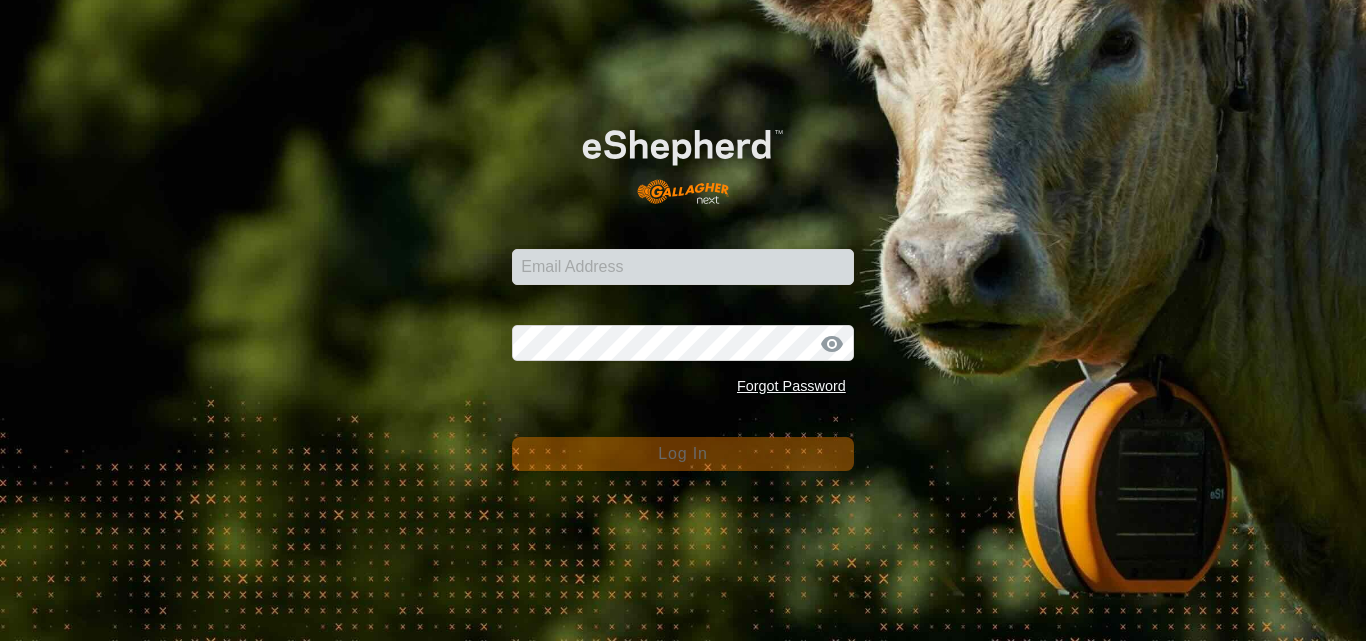 scroll, scrollTop: 0, scrollLeft: 0, axis: both 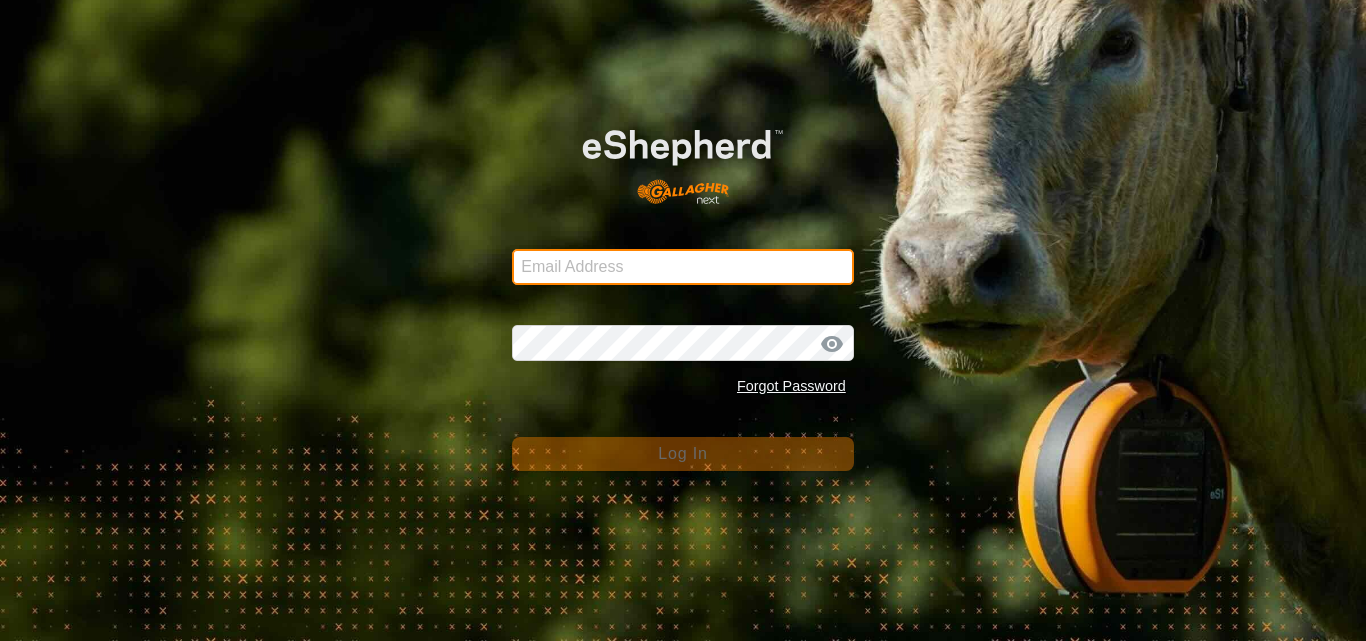 click on "[EMAIL]" at bounding box center (683, 267) 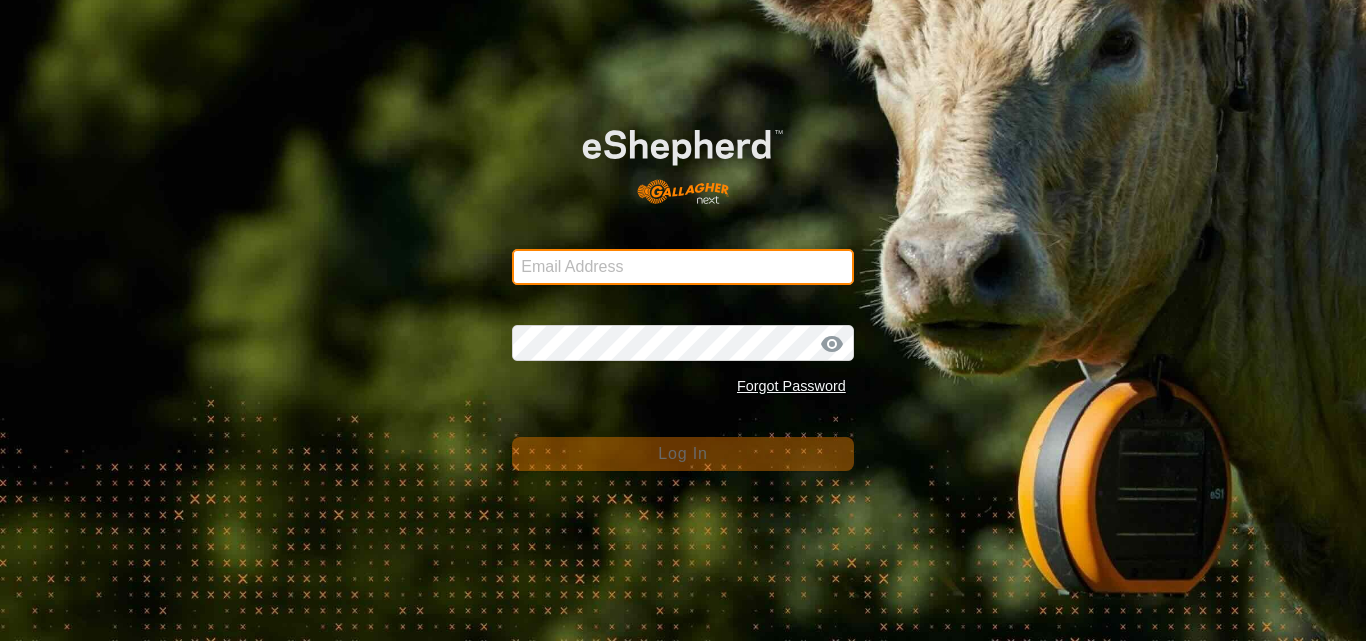 type on "[EMAIL]" 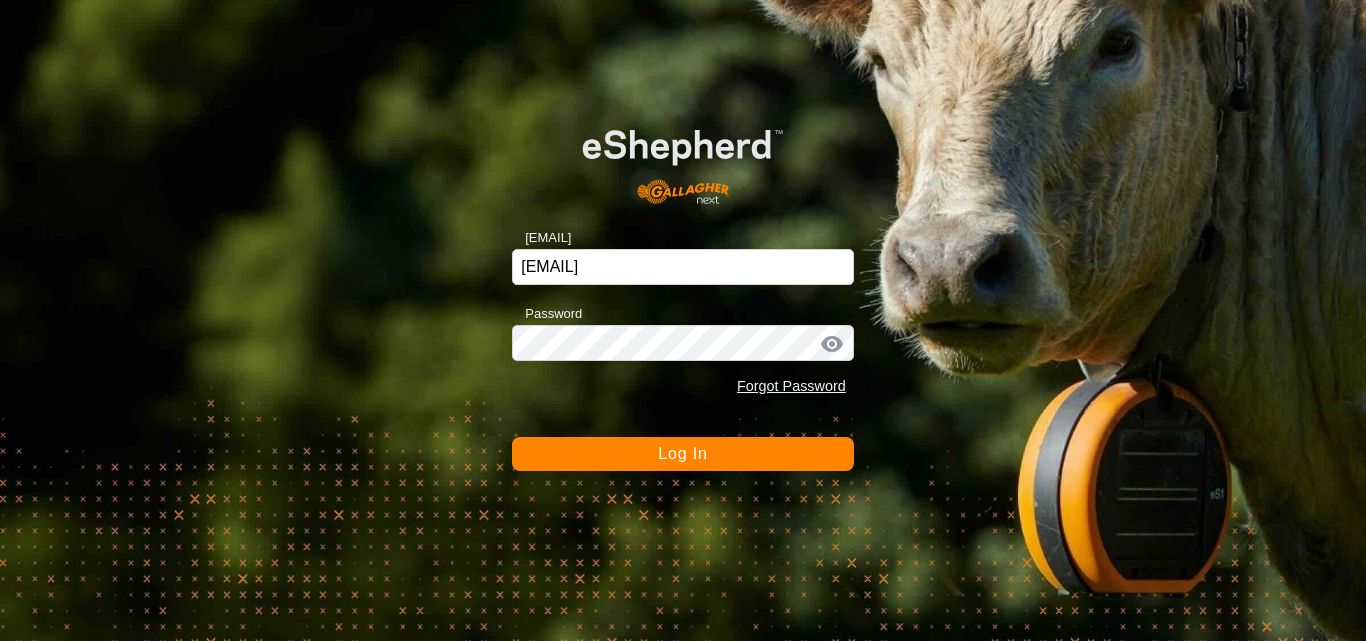 click on "Log In" 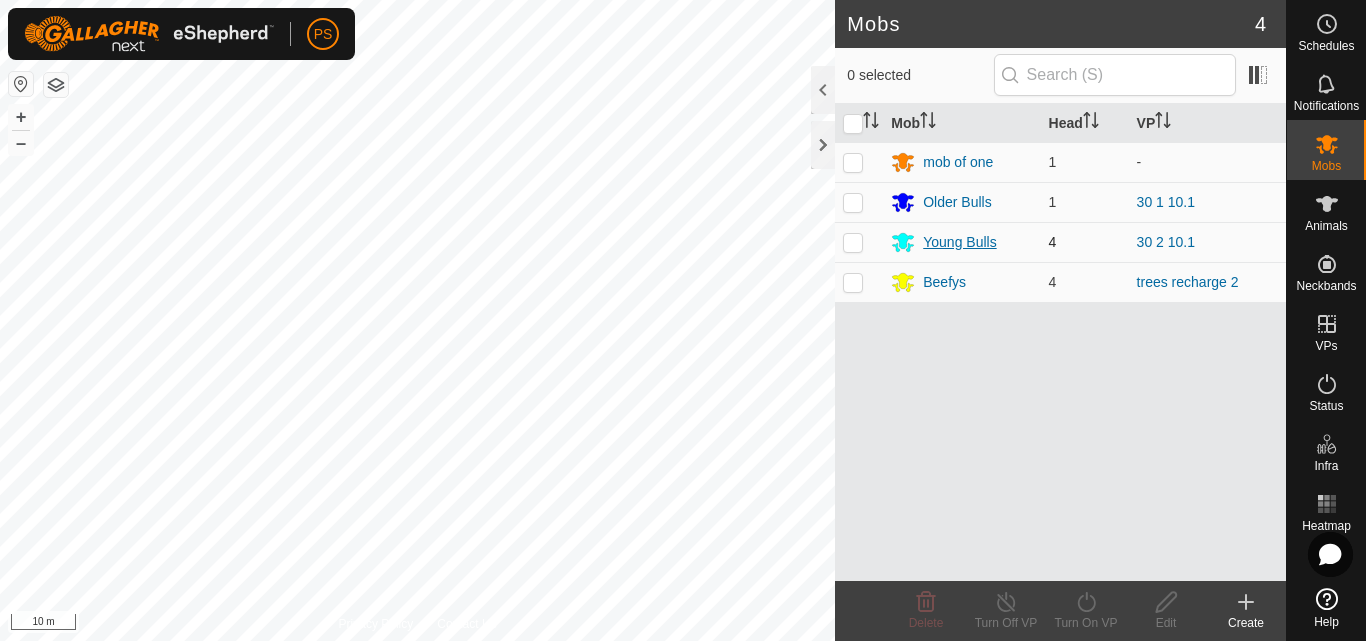 click on "Young Bulls" at bounding box center [959, 242] 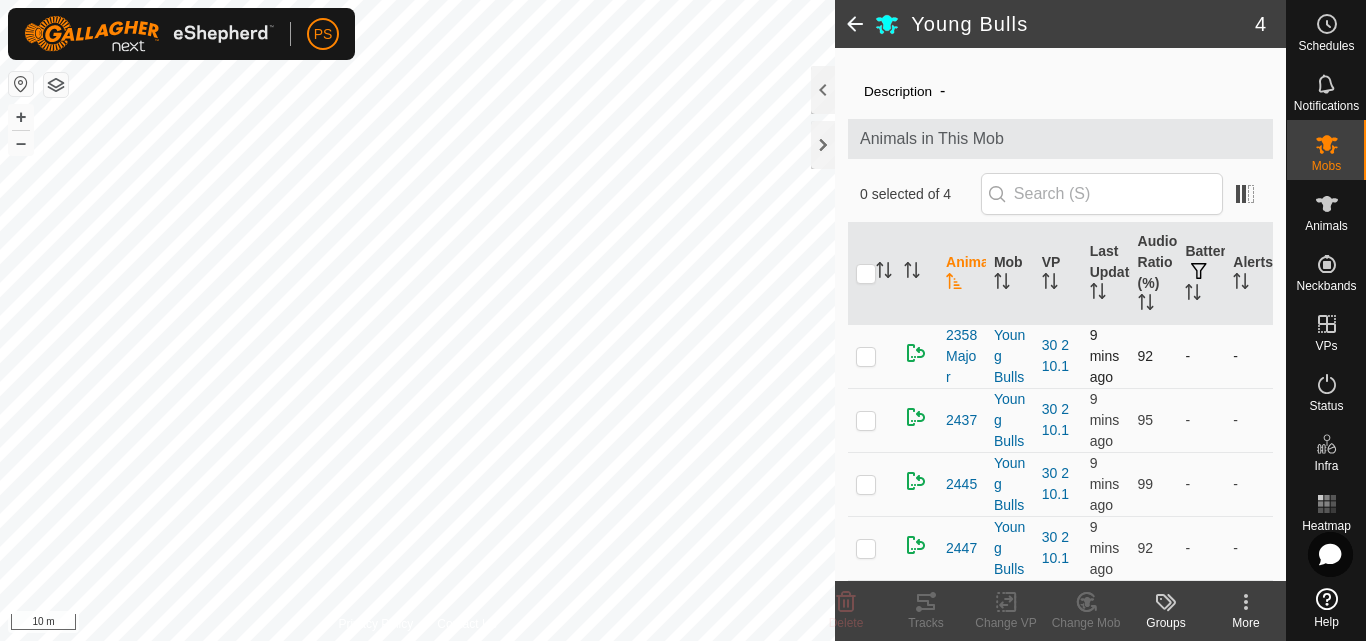 scroll, scrollTop: 100, scrollLeft: 0, axis: vertical 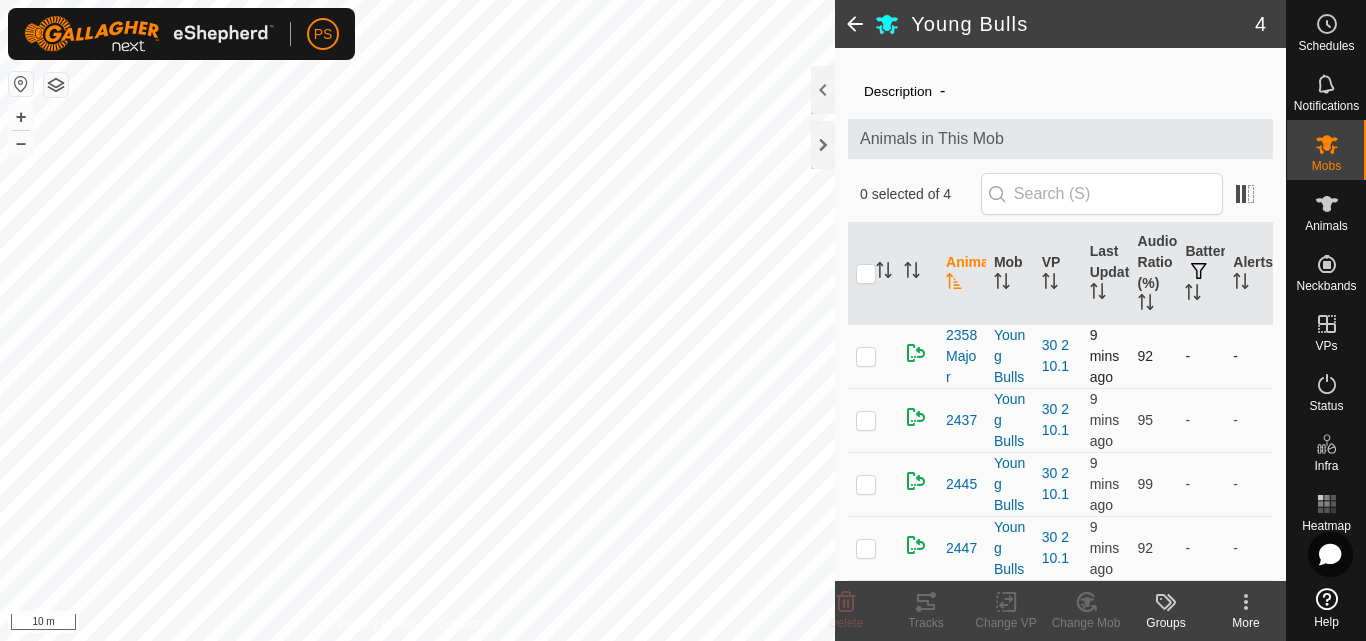 drag, startPoint x: 864, startPoint y: 305, endPoint x: 872, endPoint y: 321, distance: 17.888544 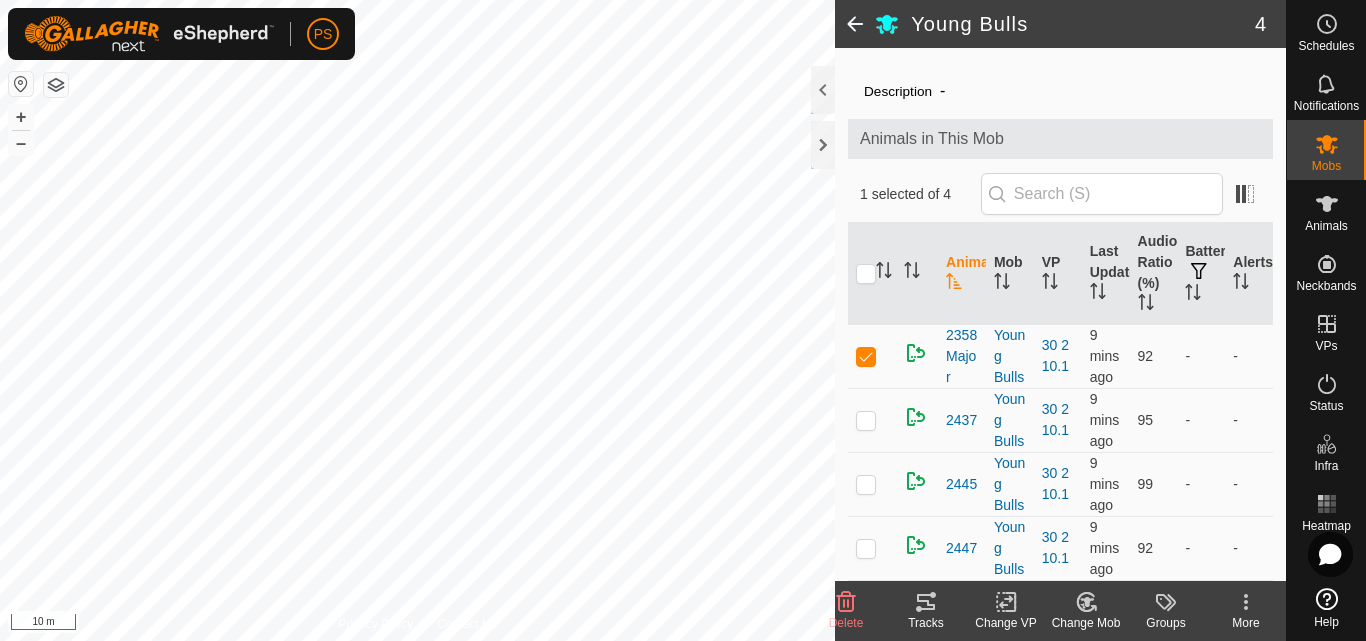 click 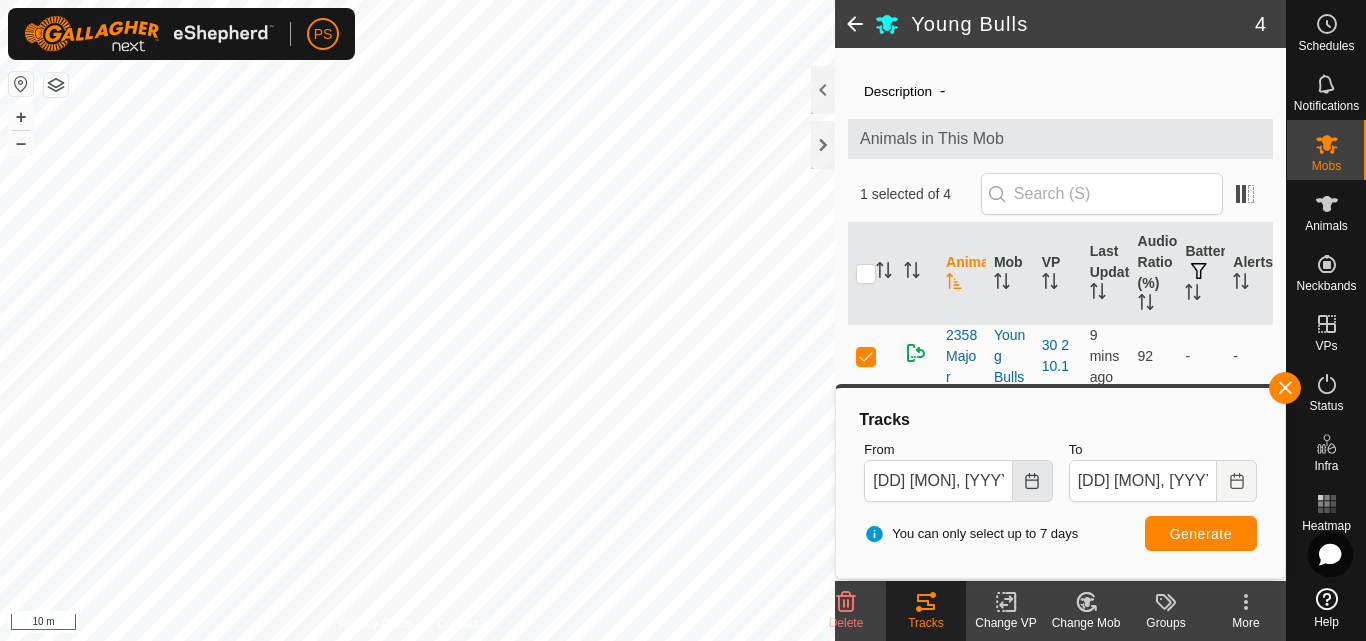 click 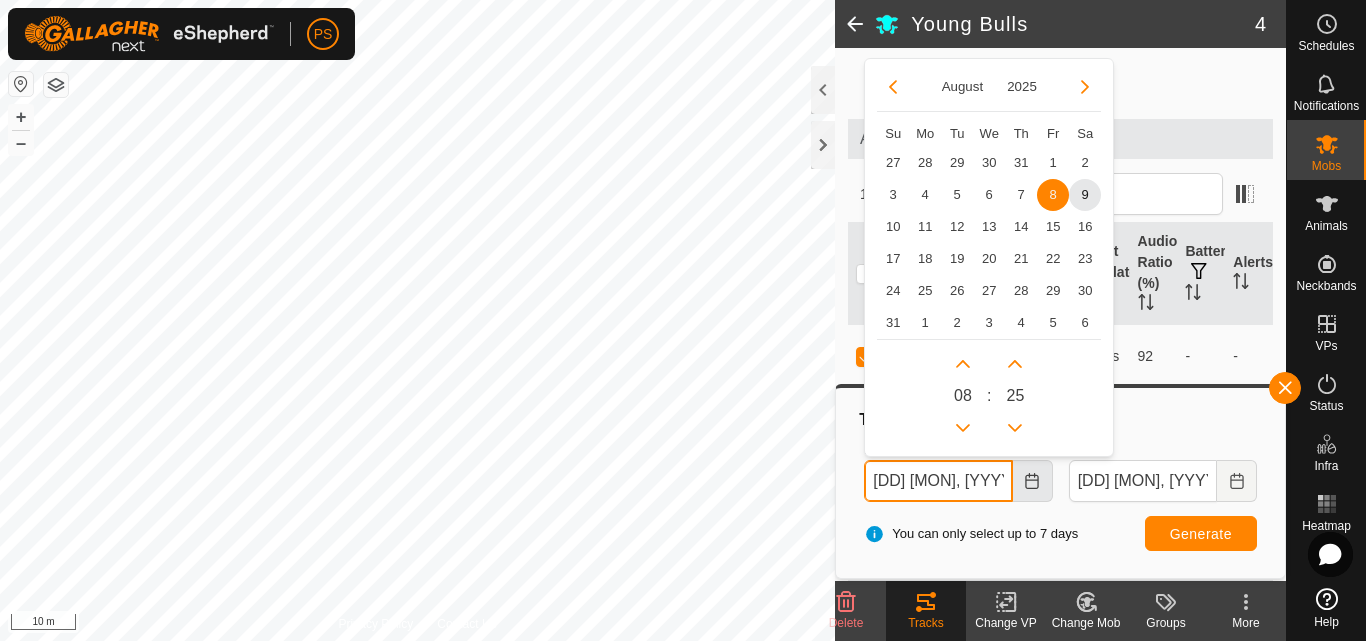 scroll, scrollTop: 0, scrollLeft: 9, axis: horizontal 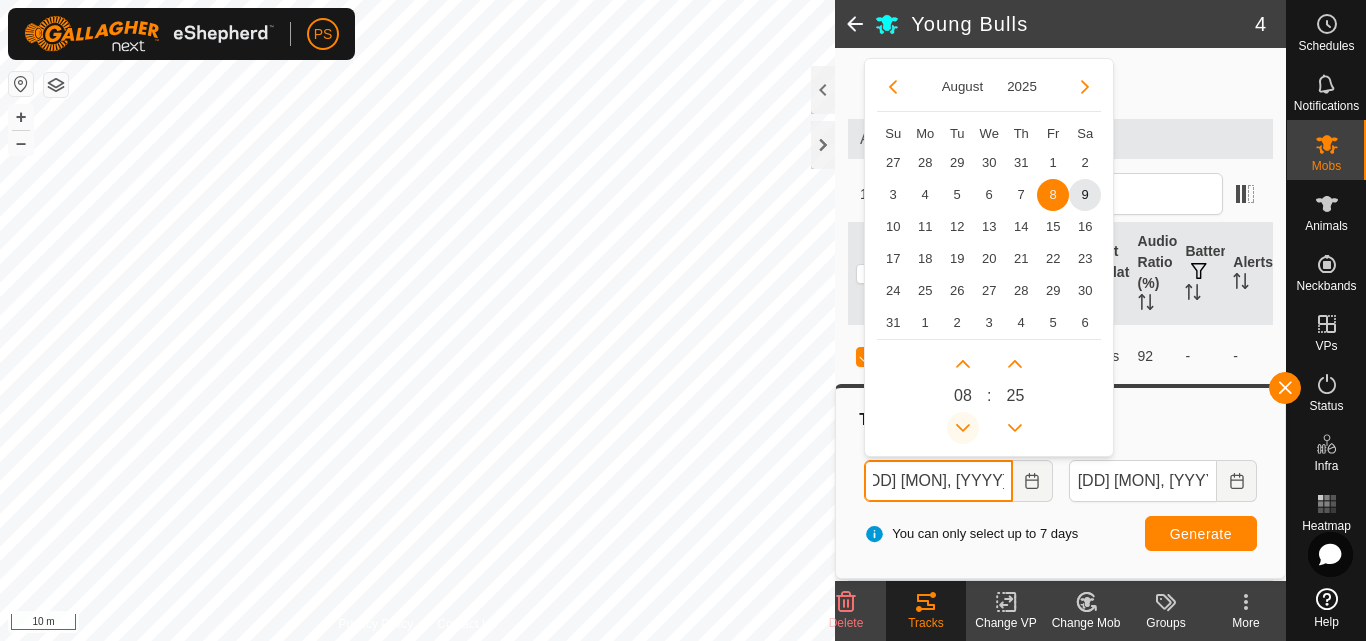 click at bounding box center (963, 428) 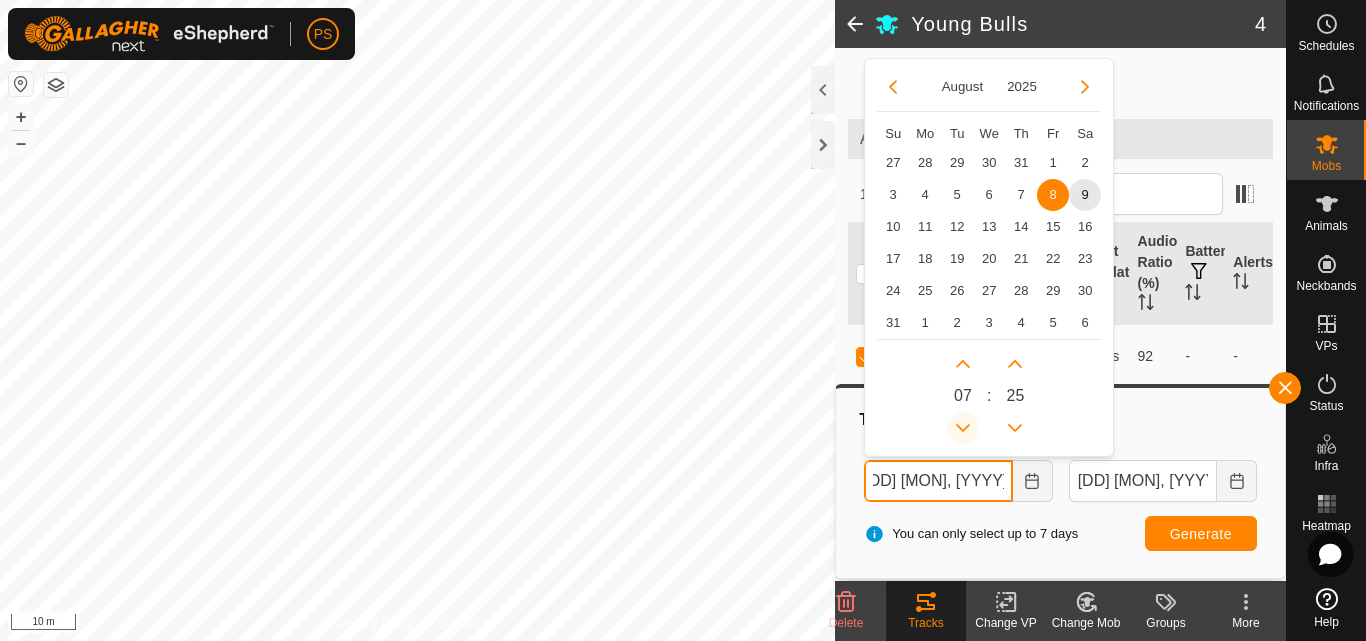 click at bounding box center (961, 428) 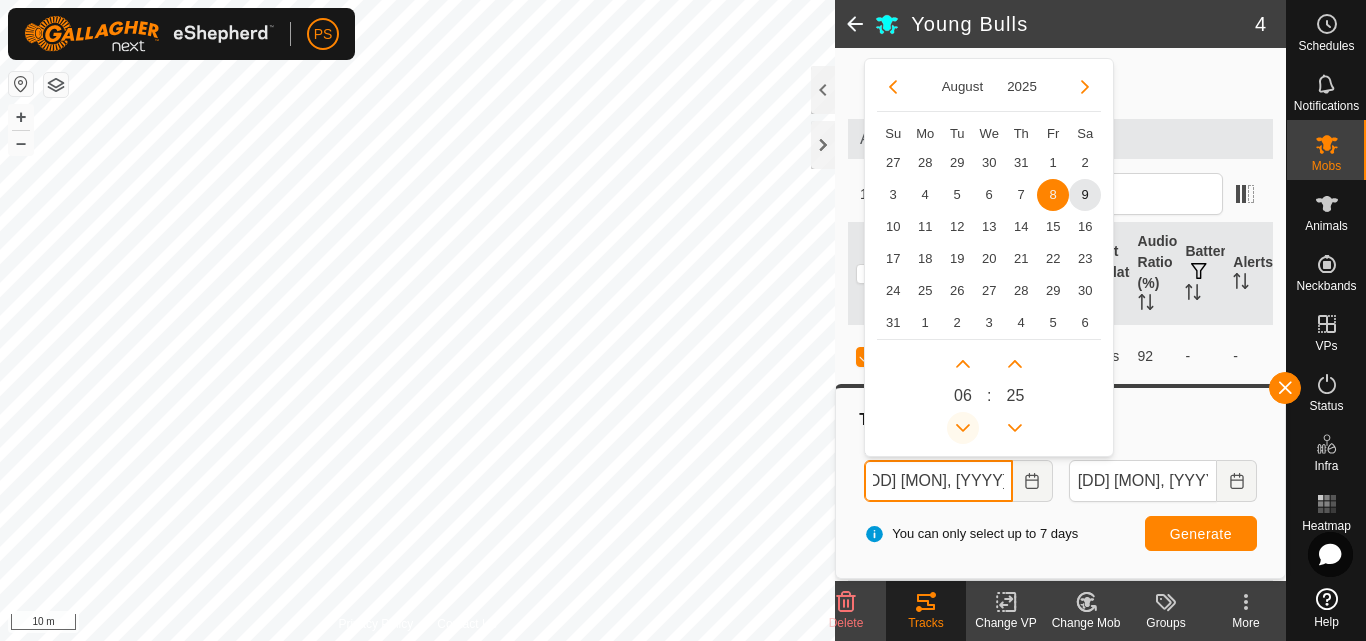 click at bounding box center [963, 428] 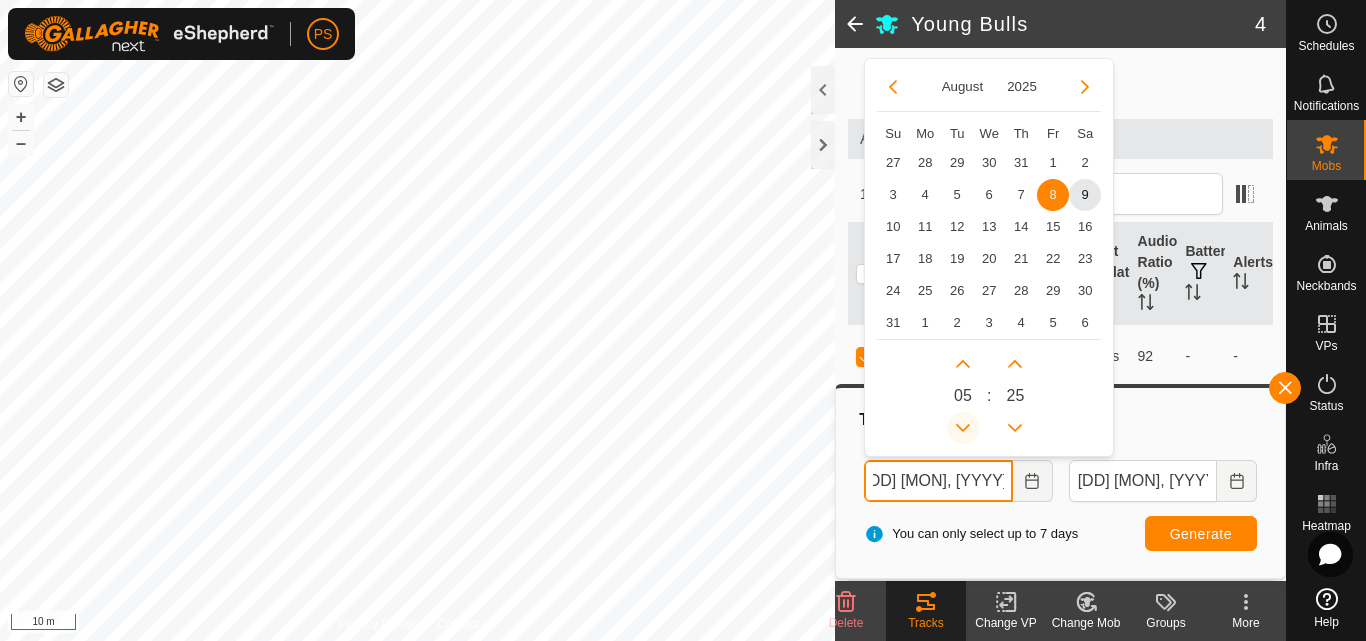click at bounding box center (963, 428) 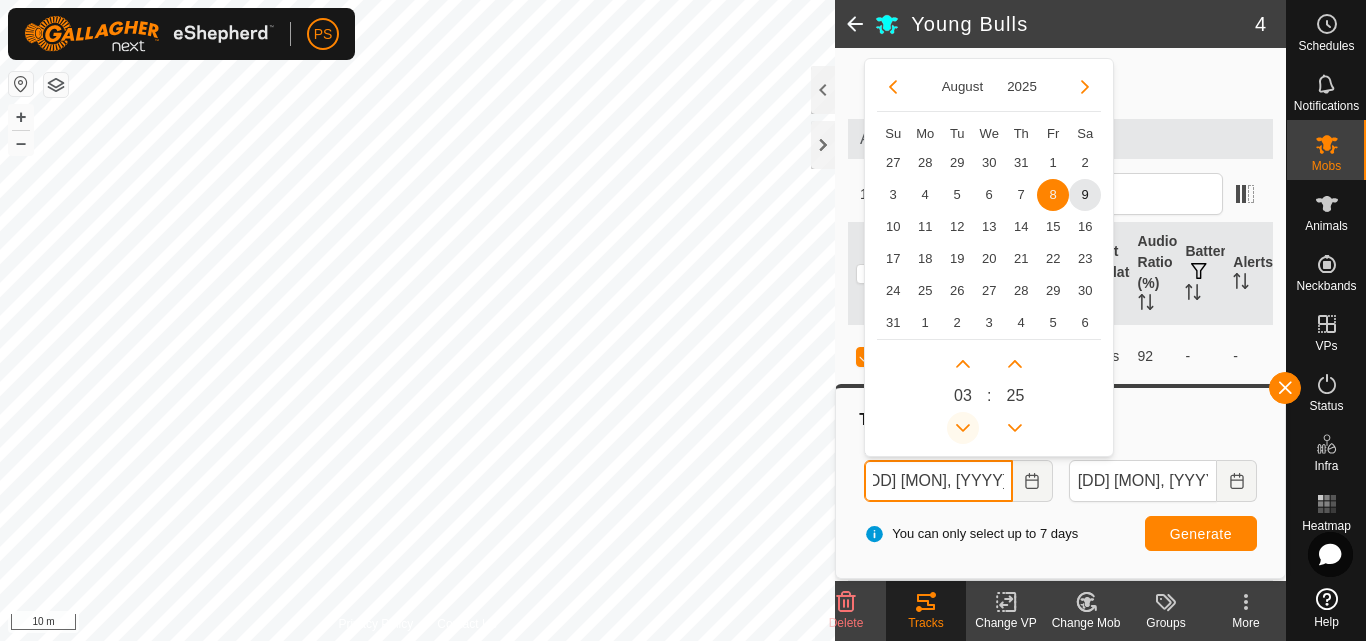 click at bounding box center [963, 428] 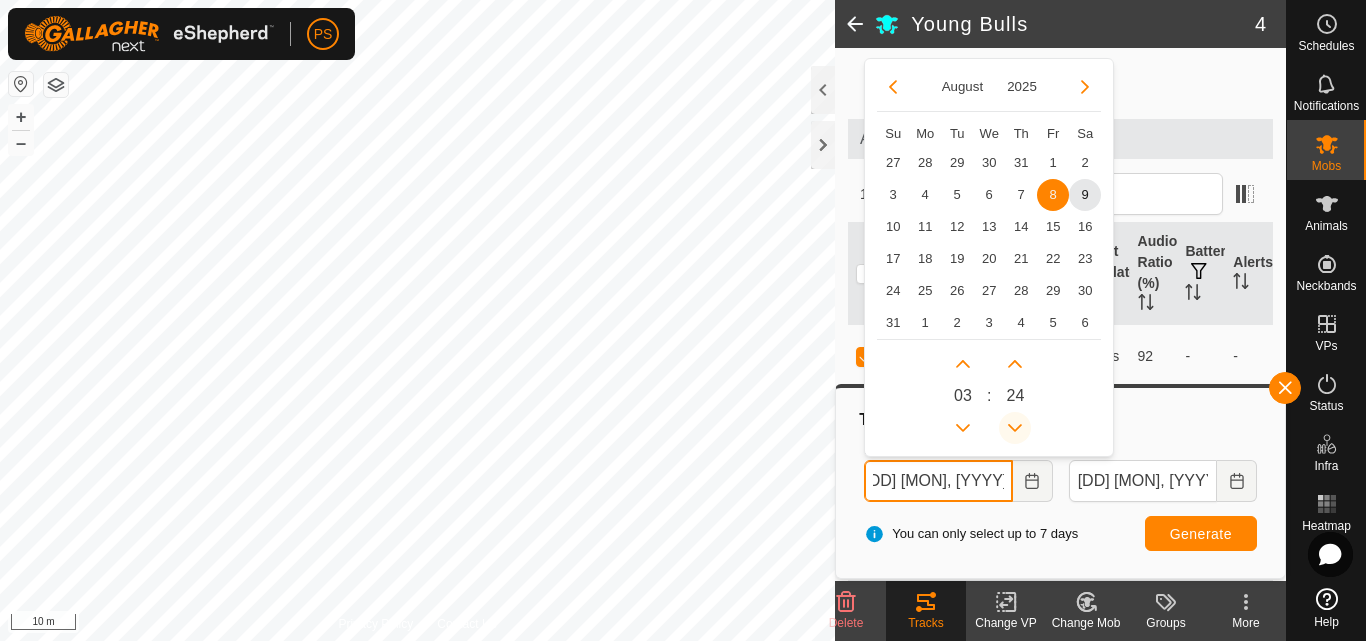 click at bounding box center [1015, 428] 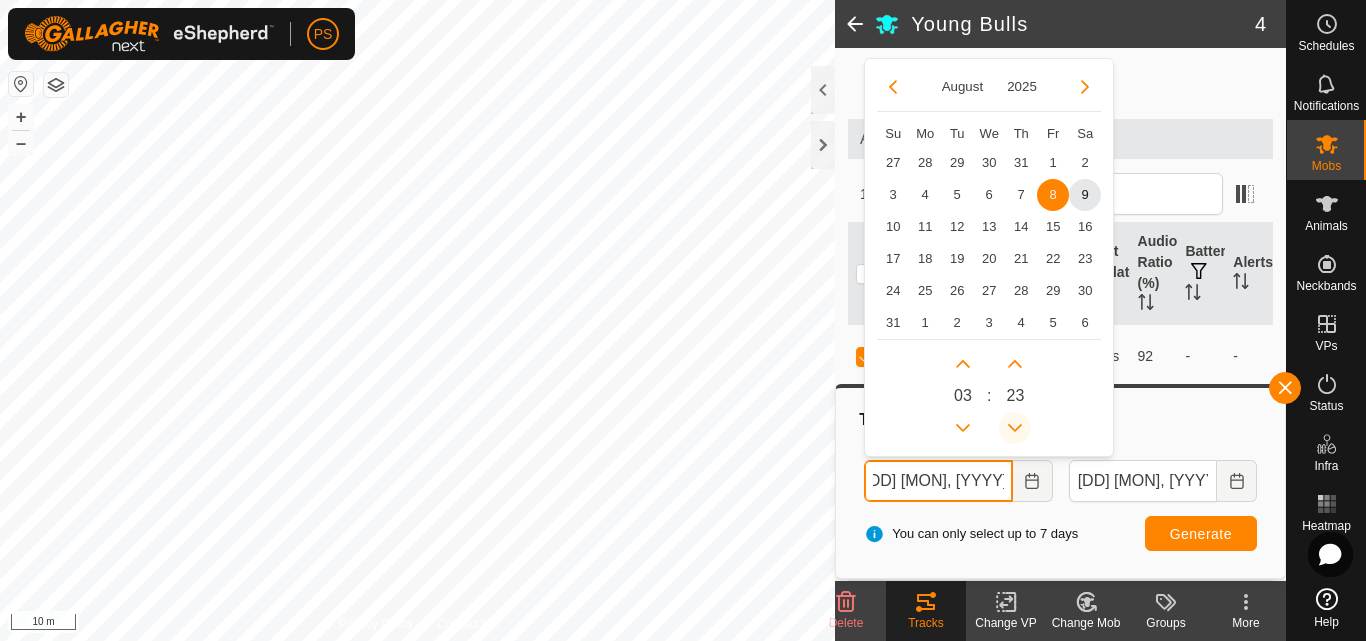 click at bounding box center (1019, 430) 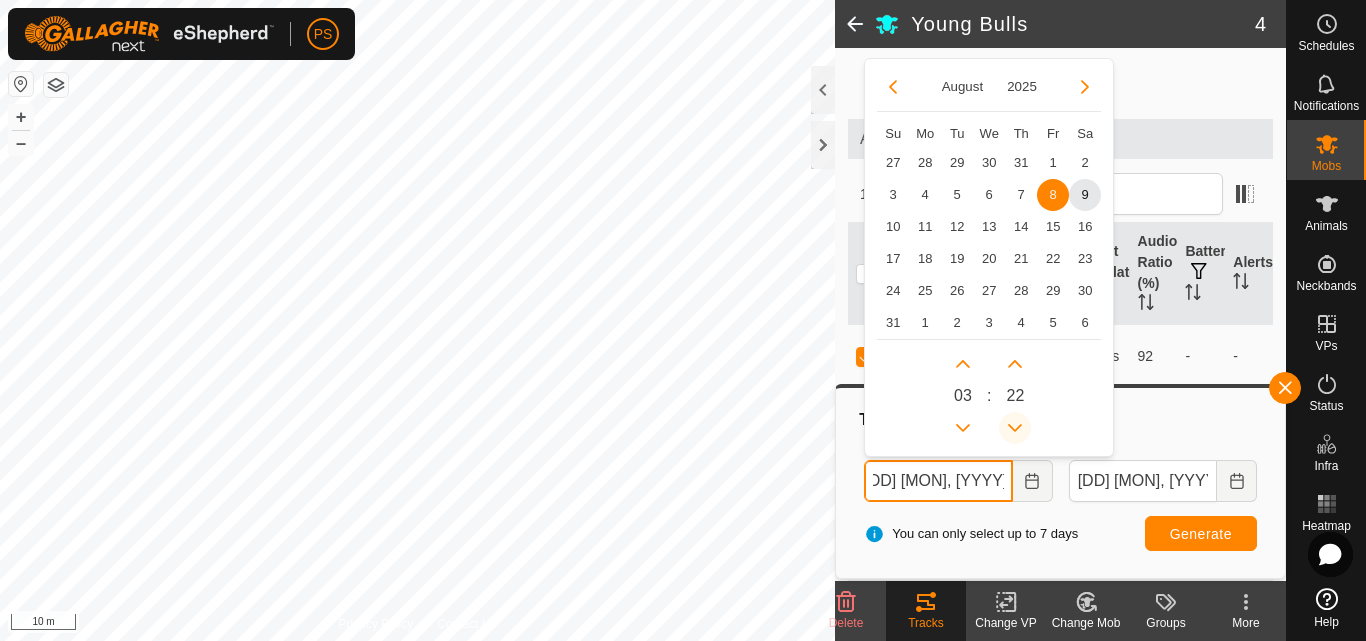 click 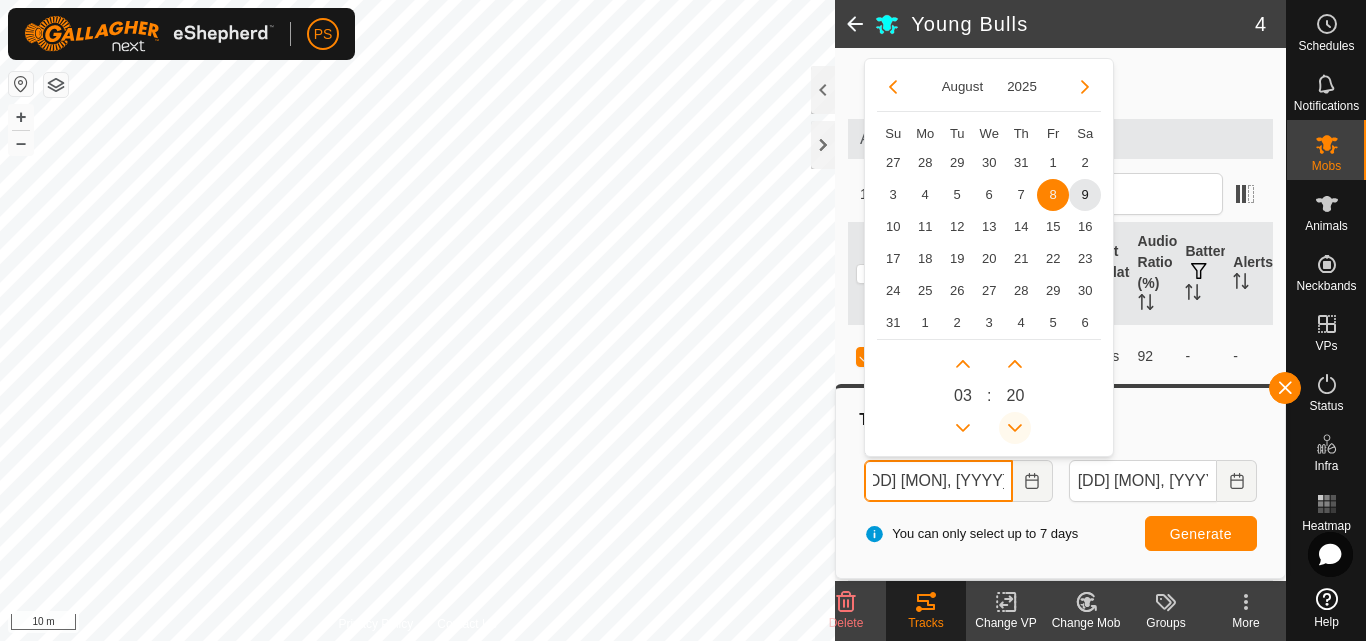 click 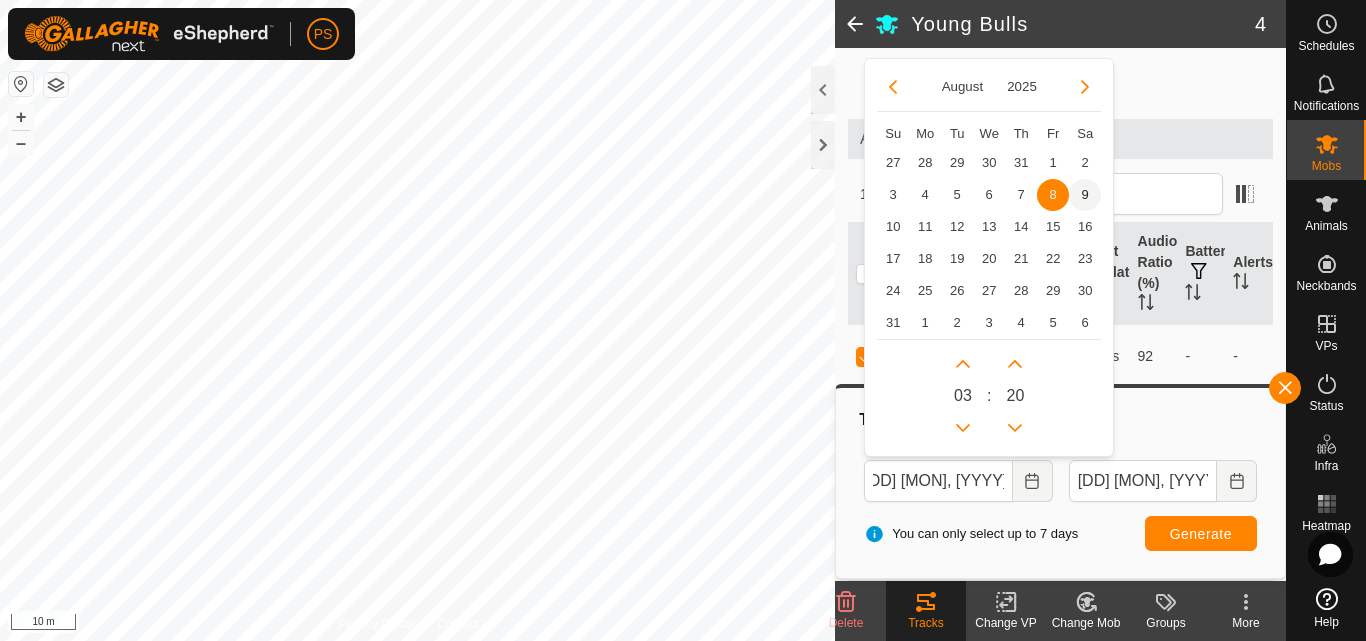 click on "9" at bounding box center [1085, 195] 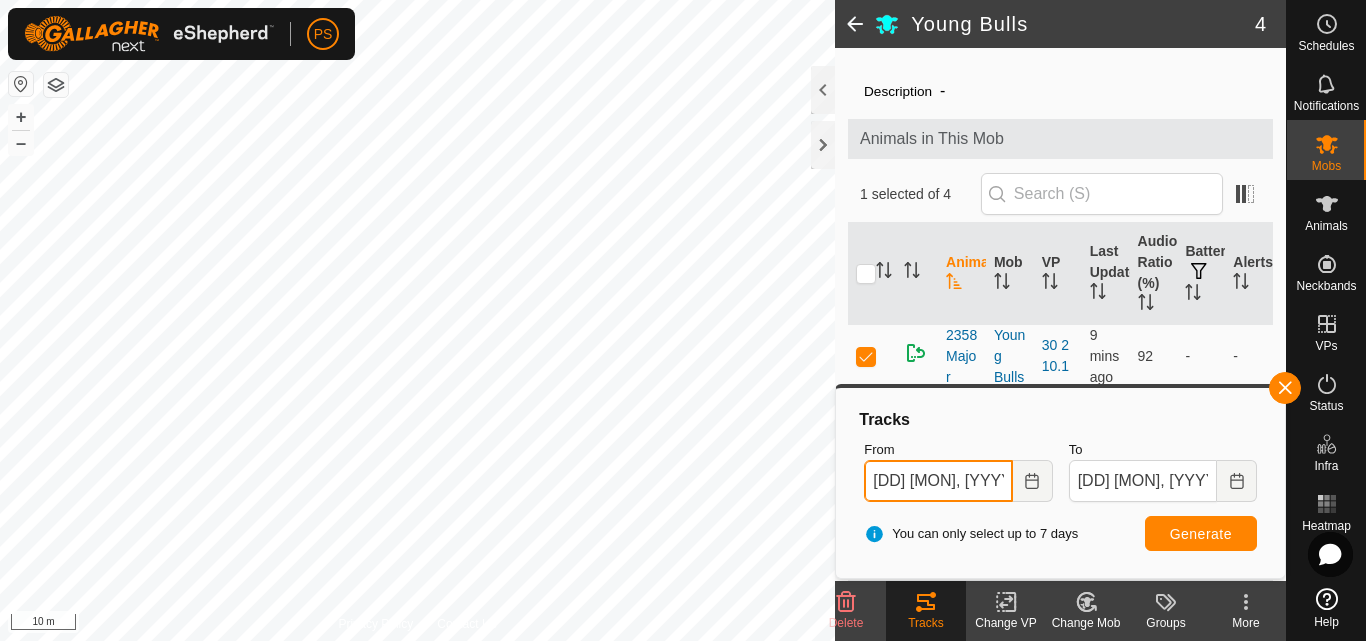 scroll, scrollTop: 0, scrollLeft: 9, axis: horizontal 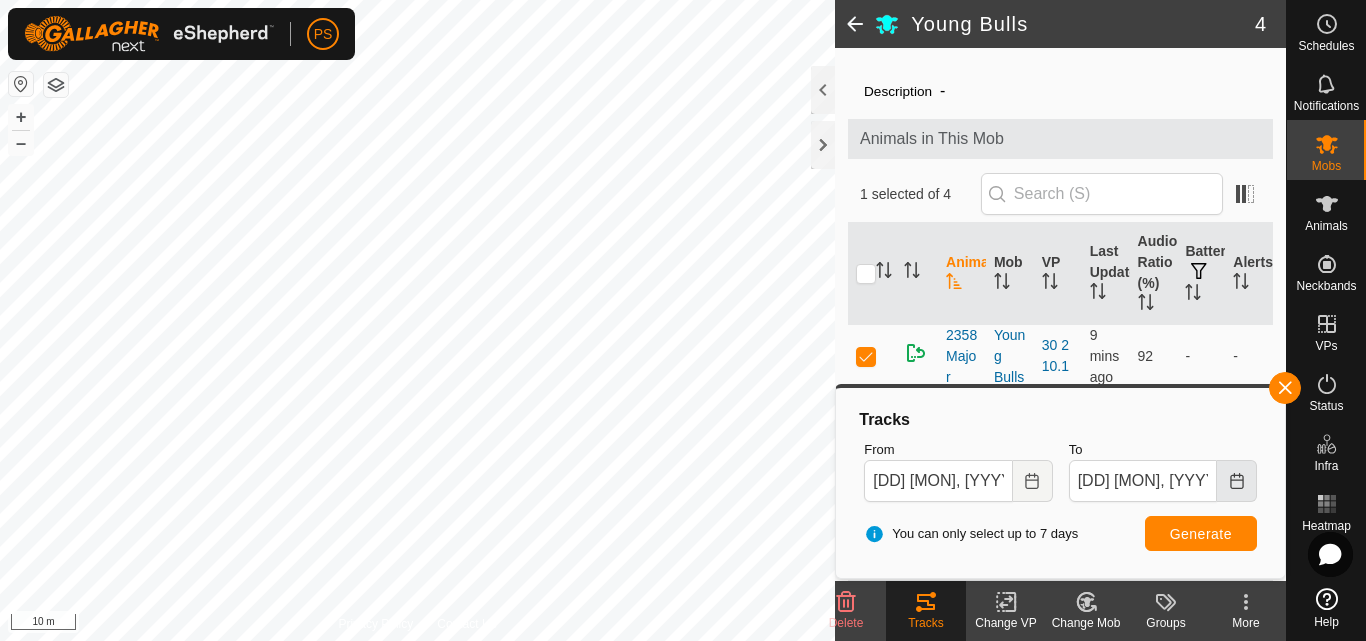 click at bounding box center [1237, 481] 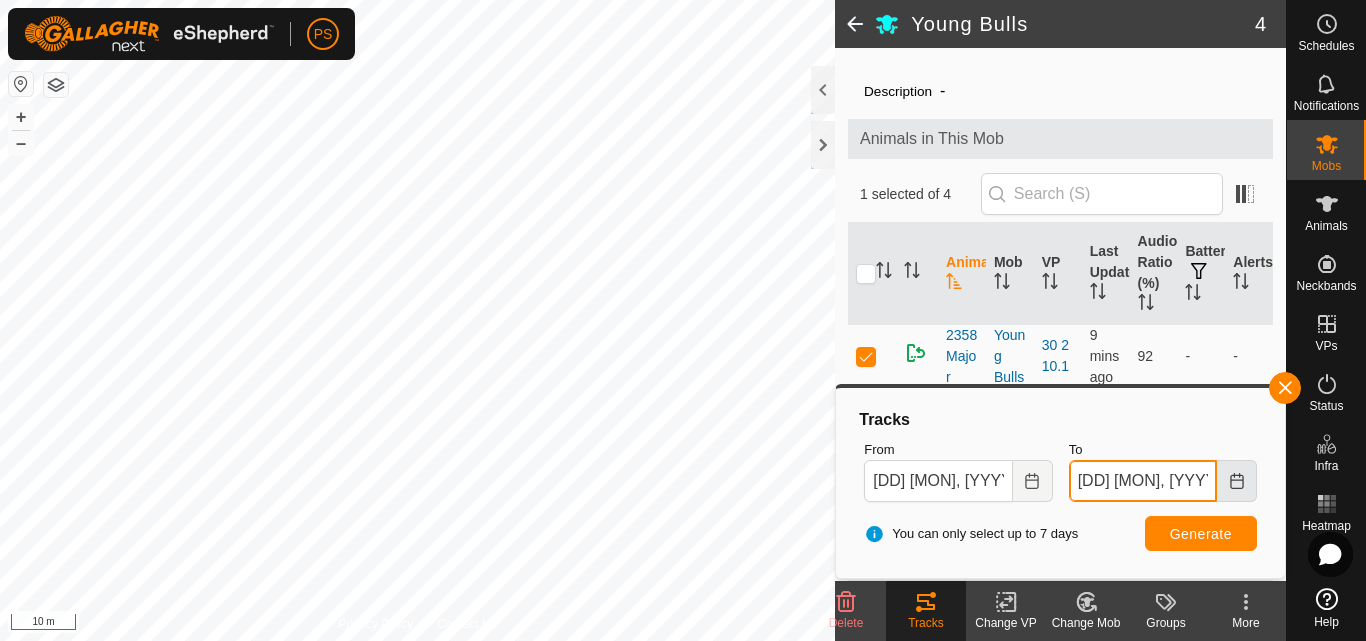 scroll, scrollTop: 0, scrollLeft: 9, axis: horizontal 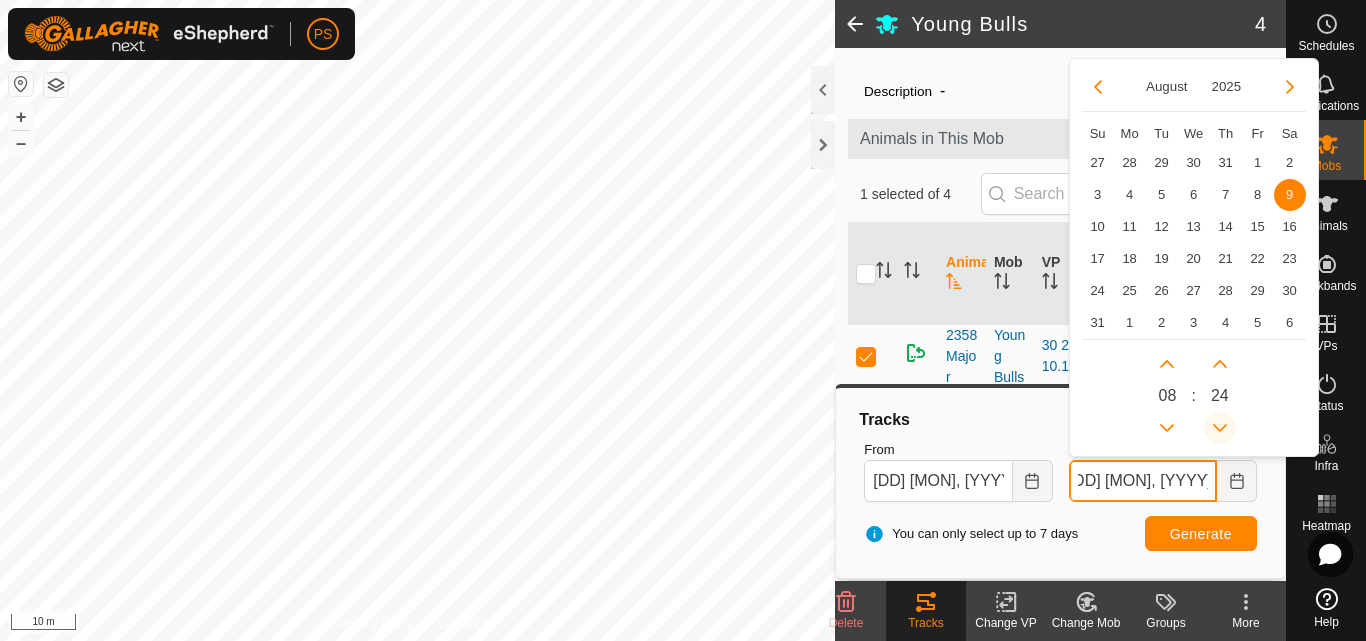 click at bounding box center (1220, 428) 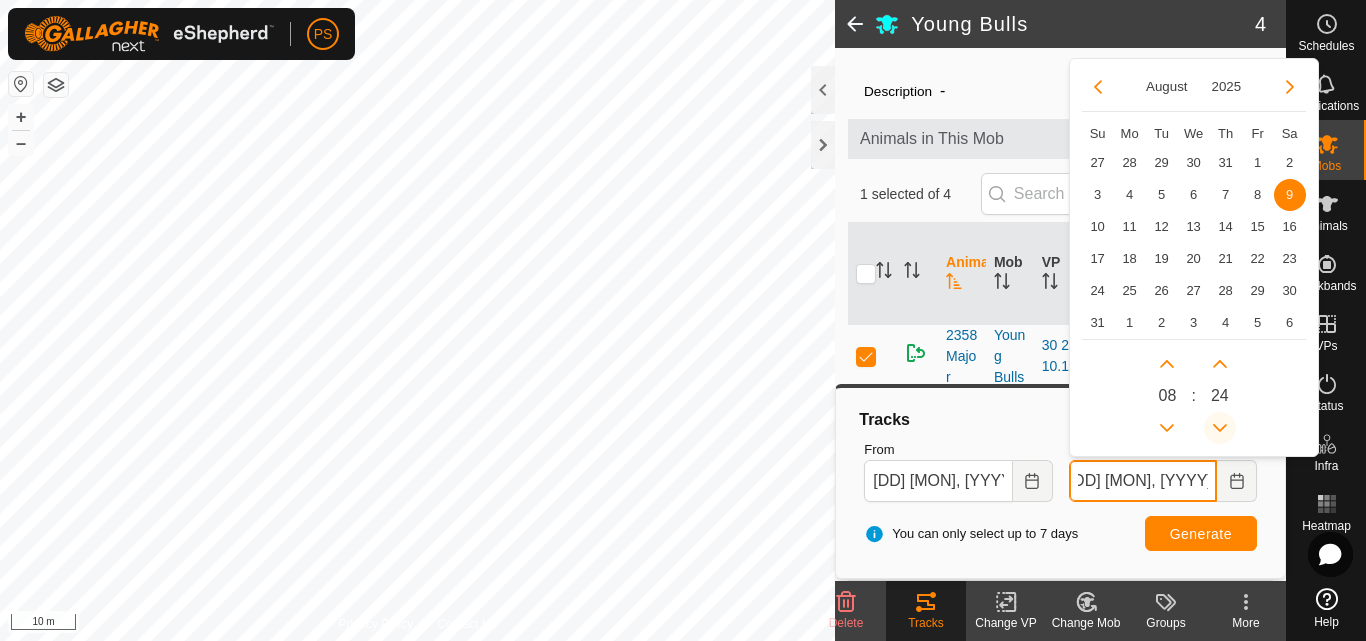 click at bounding box center (1232, 424) 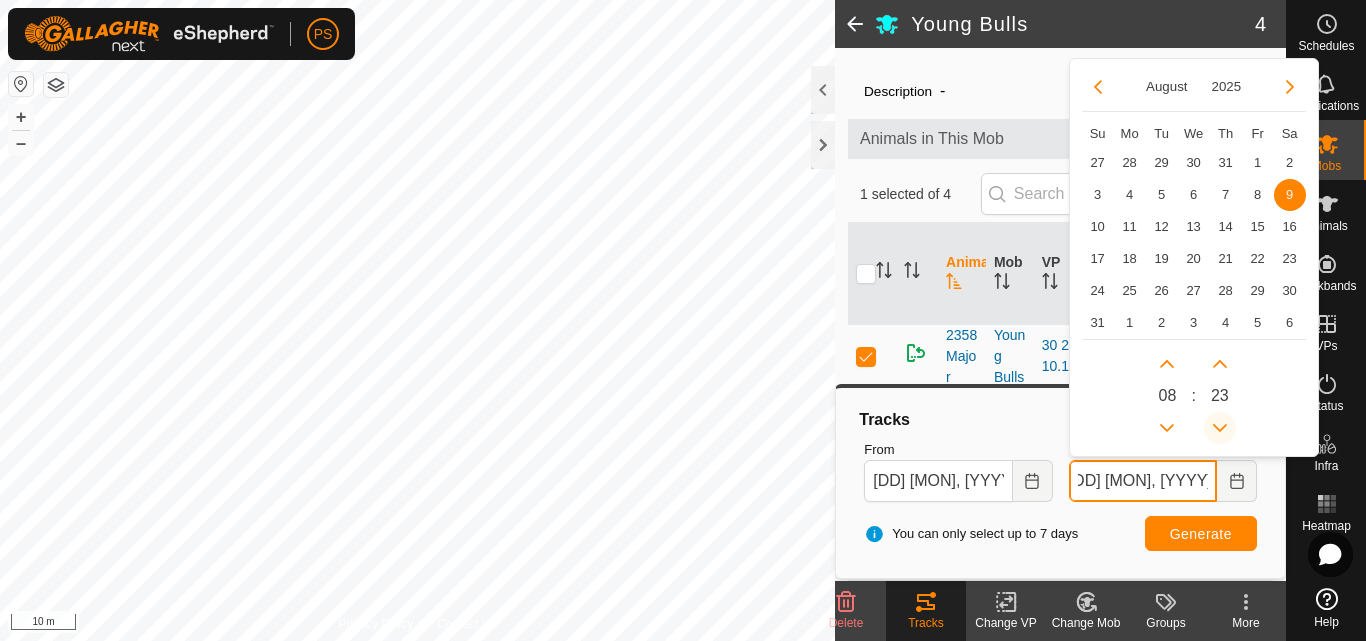 click at bounding box center (1220, 428) 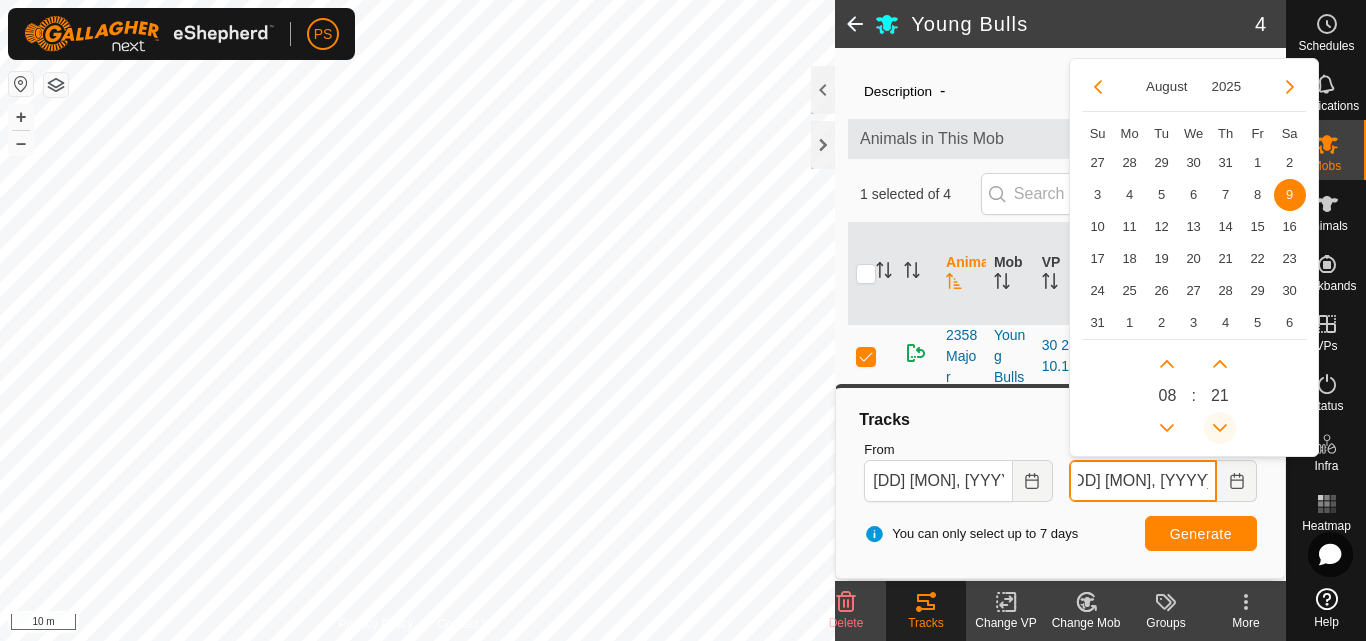 click at bounding box center (1220, 428) 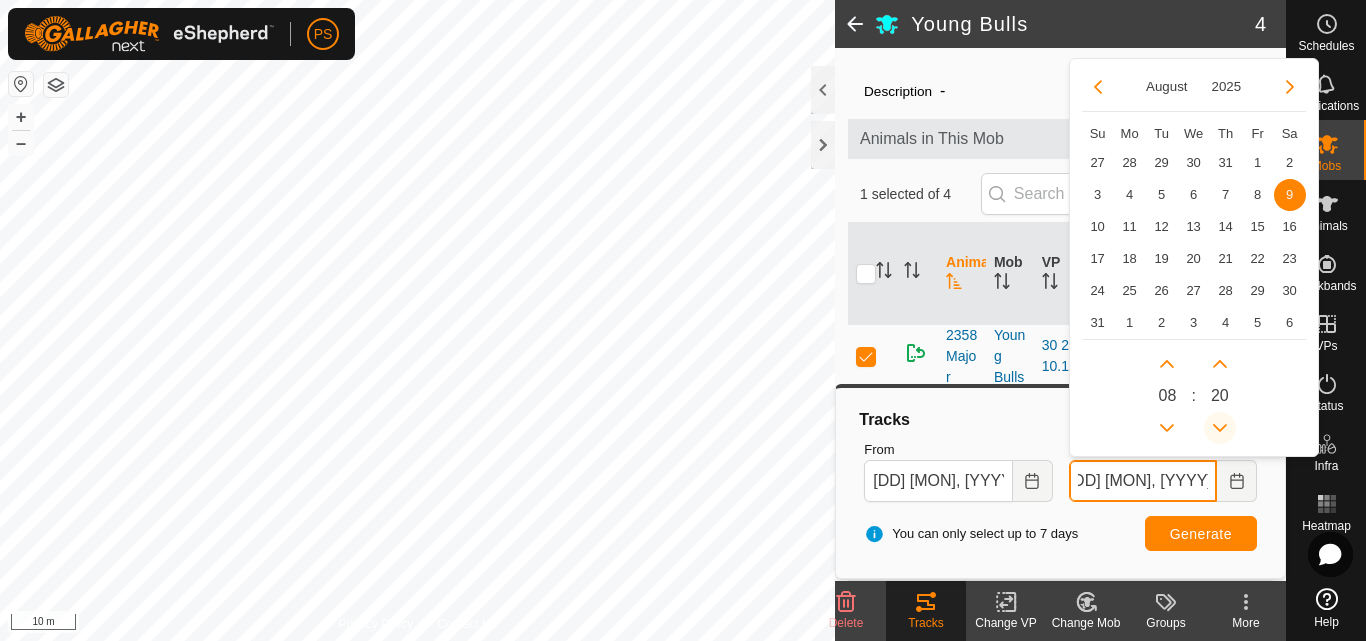 click at bounding box center (1220, 428) 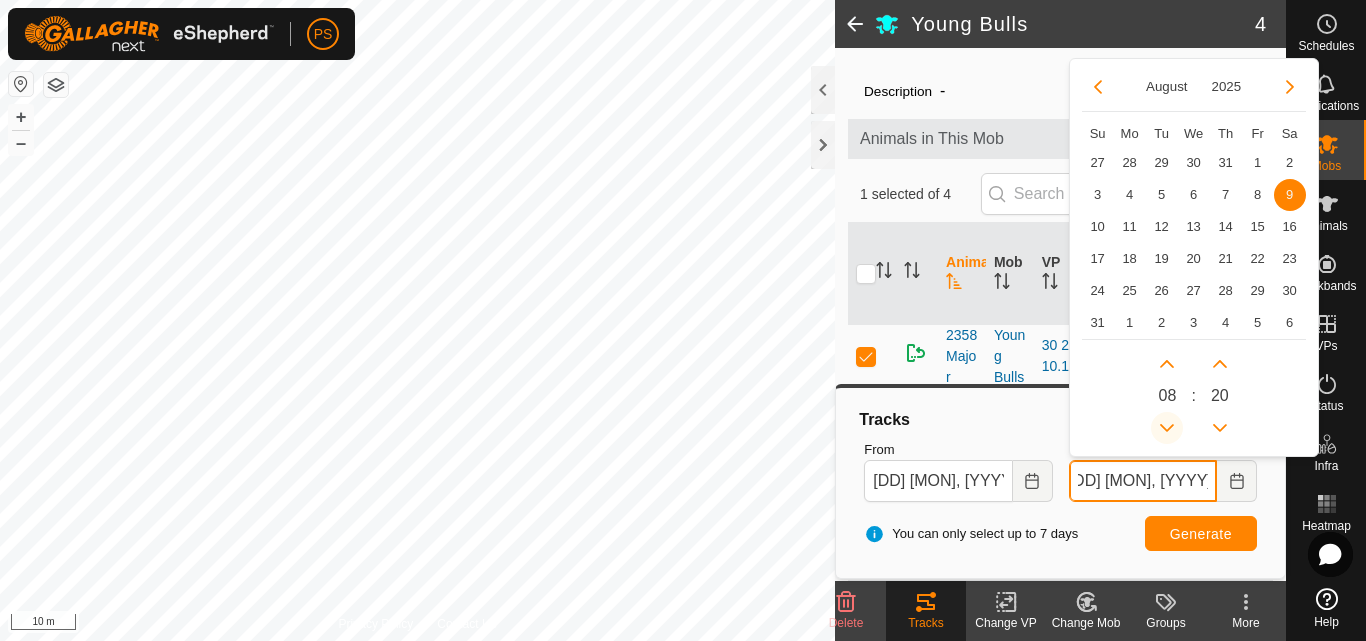 click at bounding box center [1167, 428] 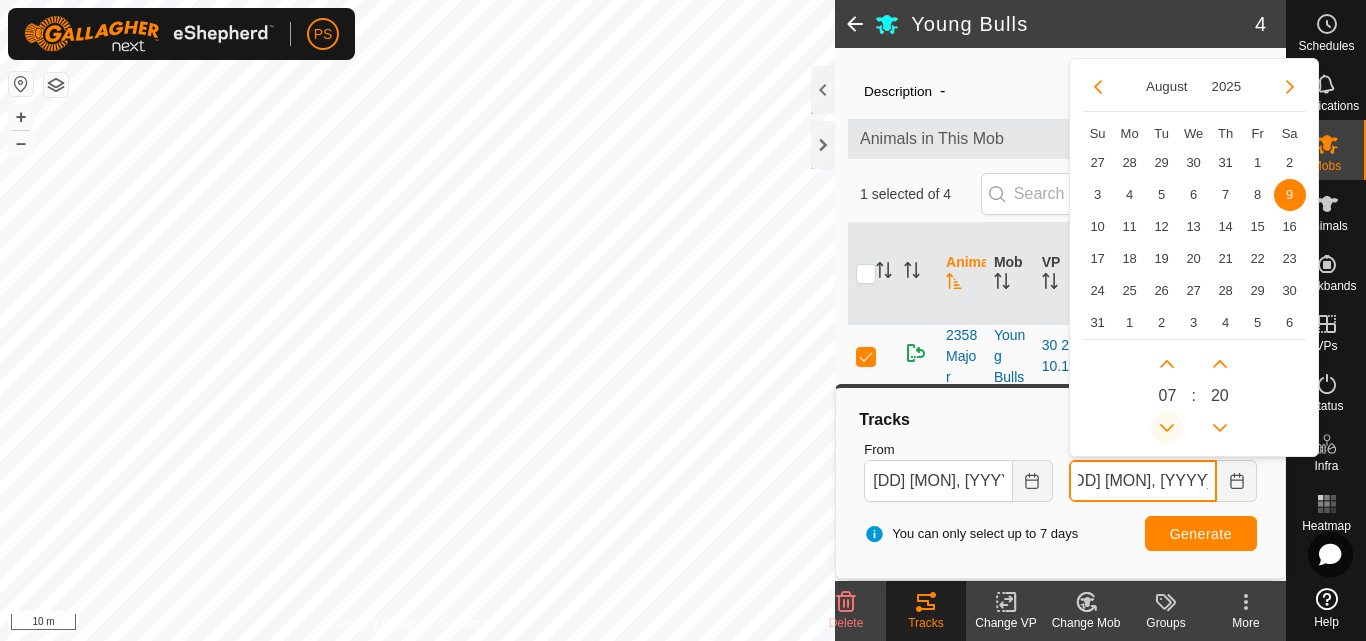 click at bounding box center [1174, 424] 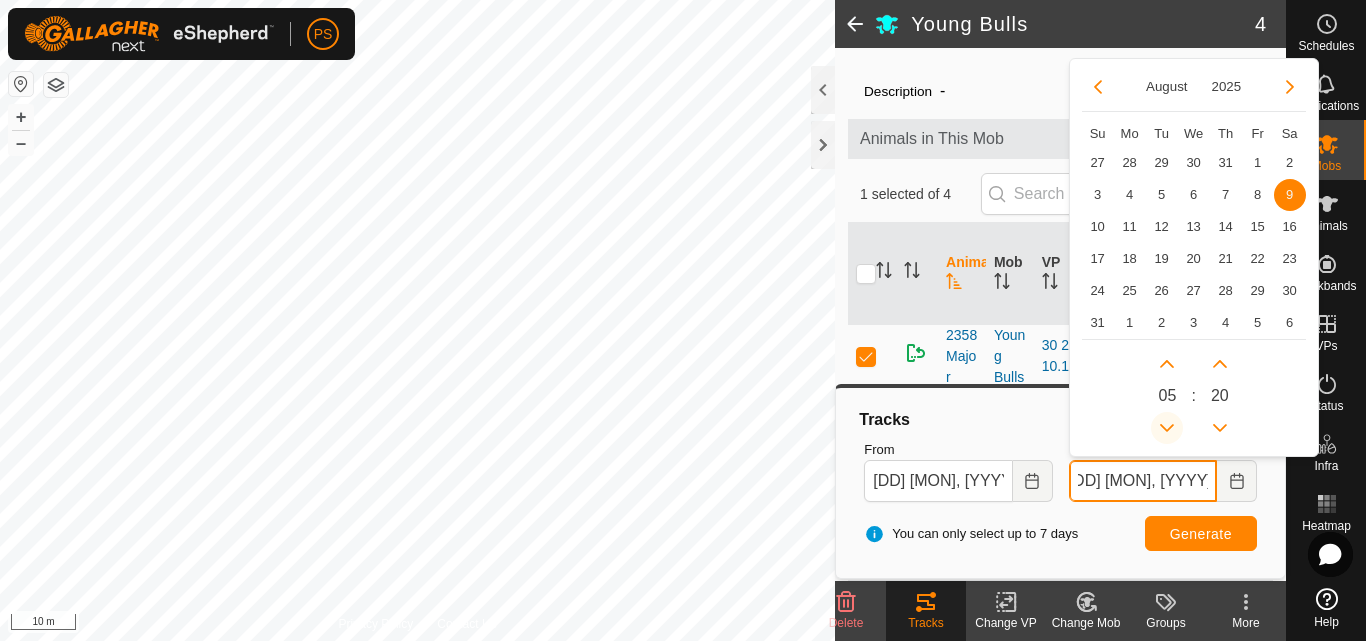 click at bounding box center (1167, 428) 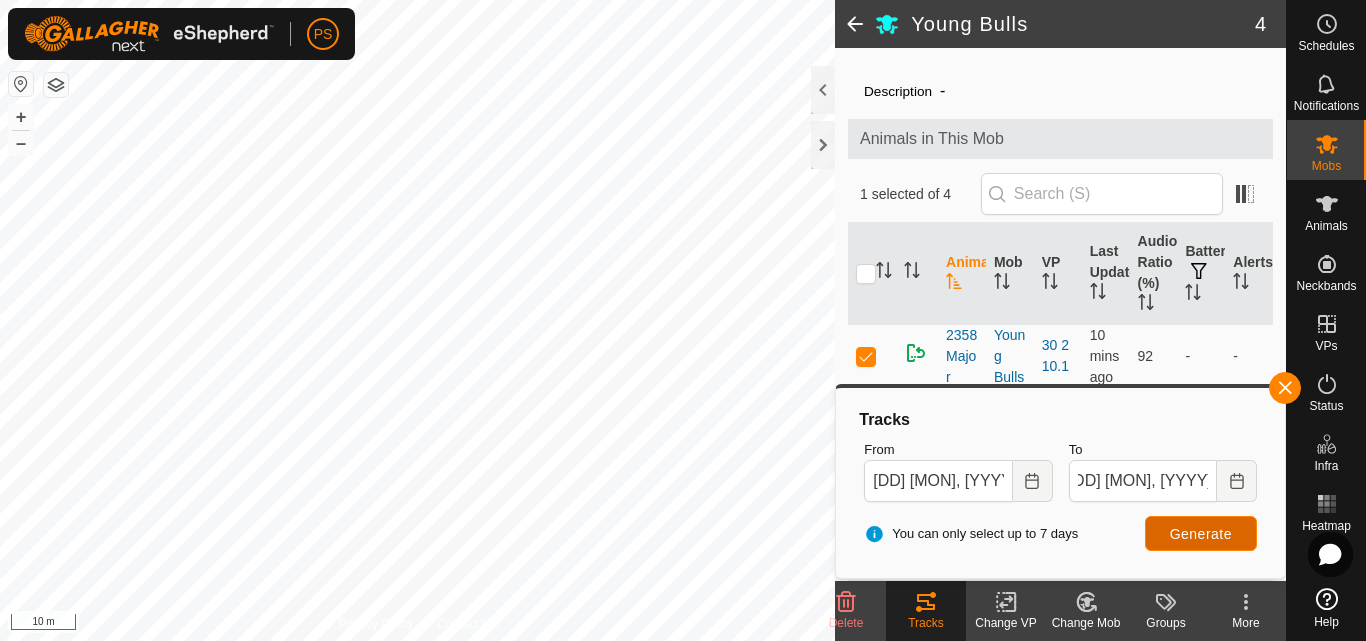 scroll, scrollTop: 0, scrollLeft: 0, axis: both 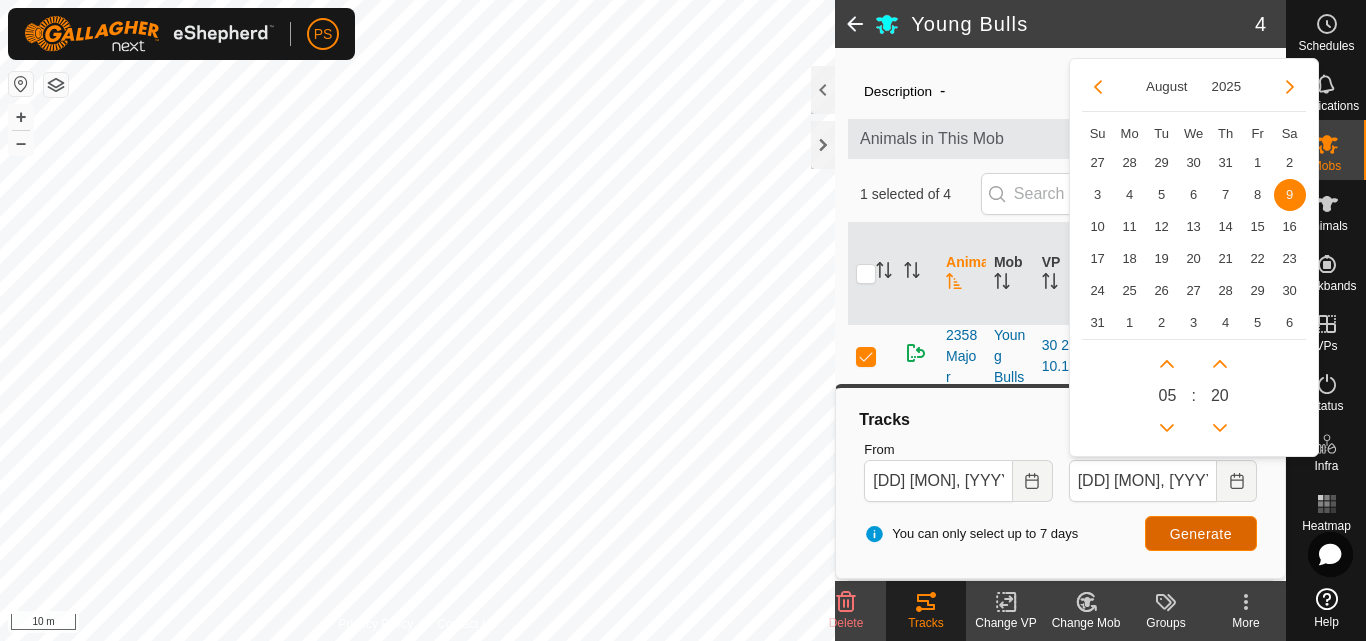 click on "Generate" at bounding box center [1201, 534] 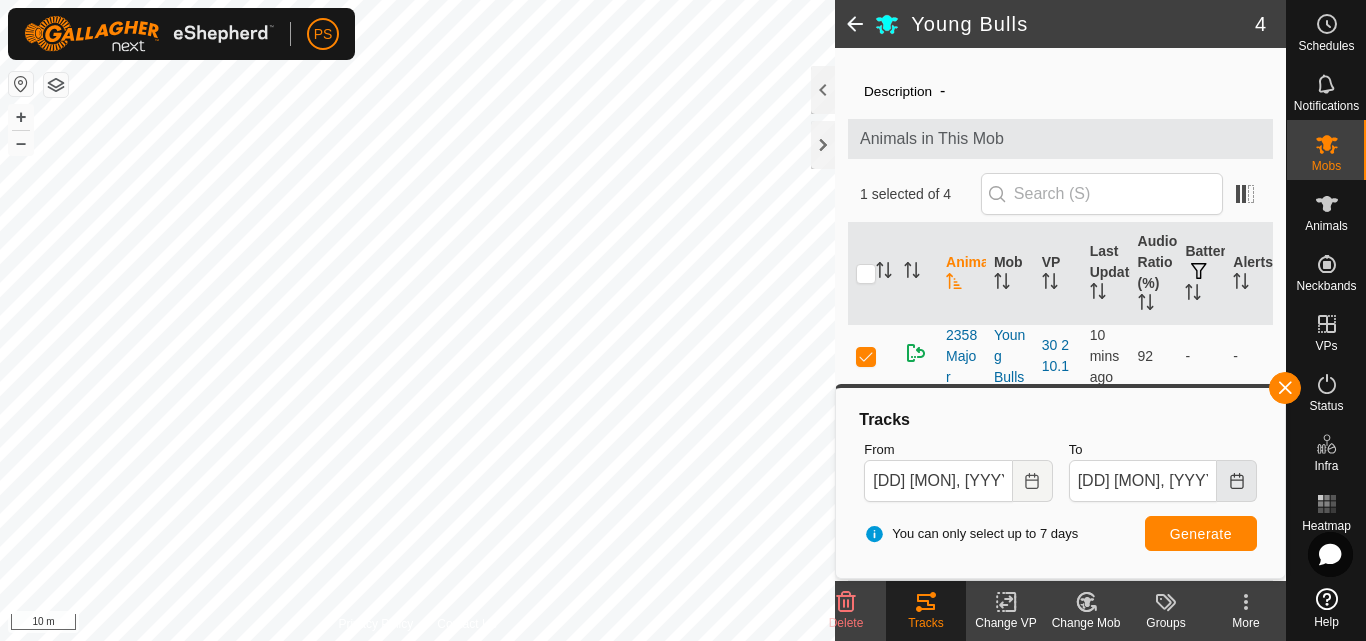 click 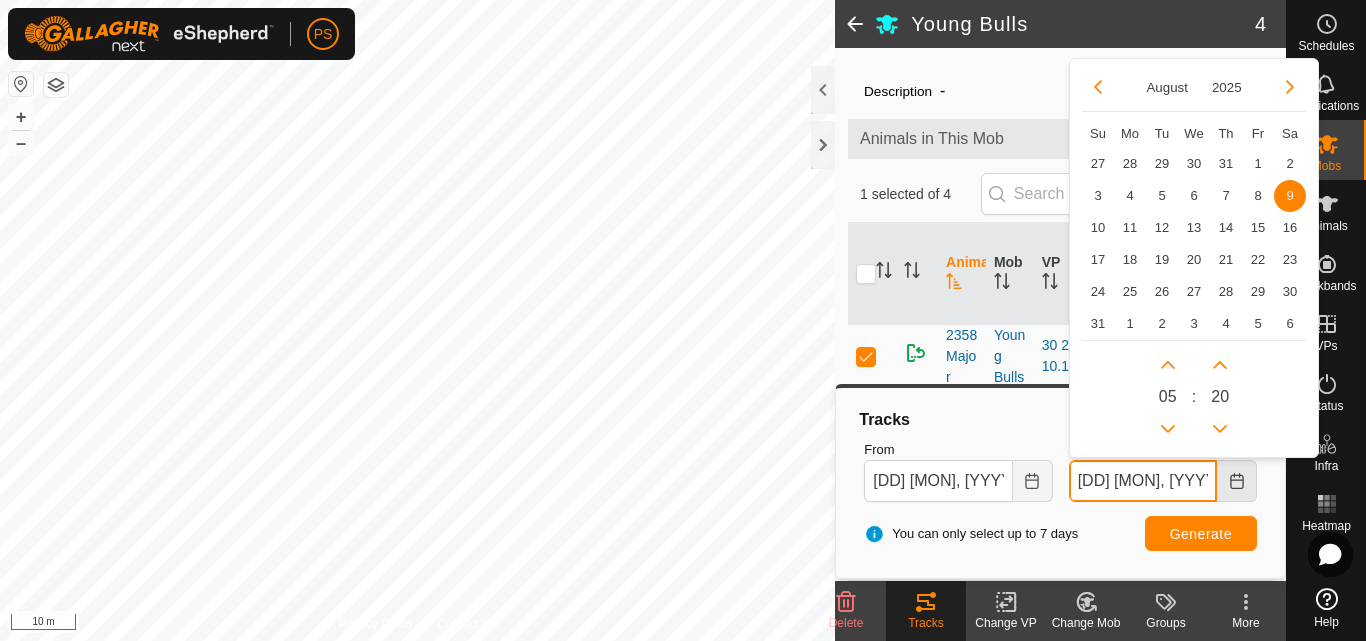 scroll, scrollTop: 0, scrollLeft: 9, axis: horizontal 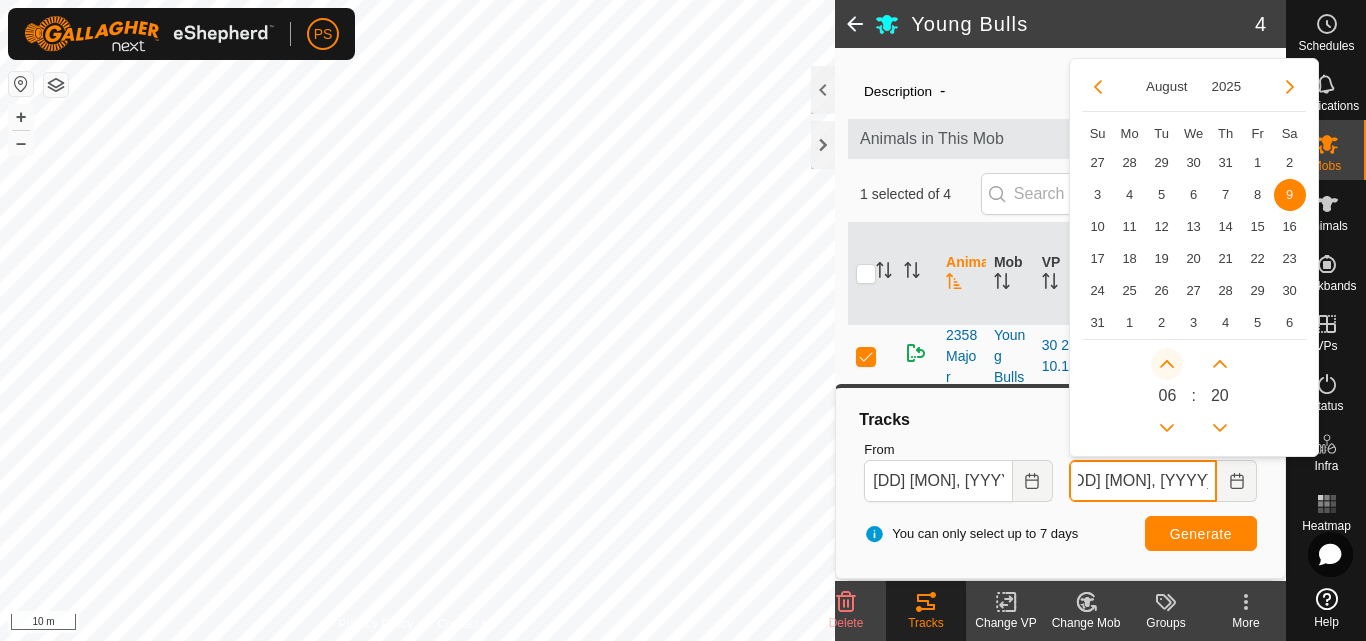 click at bounding box center [1167, 364] 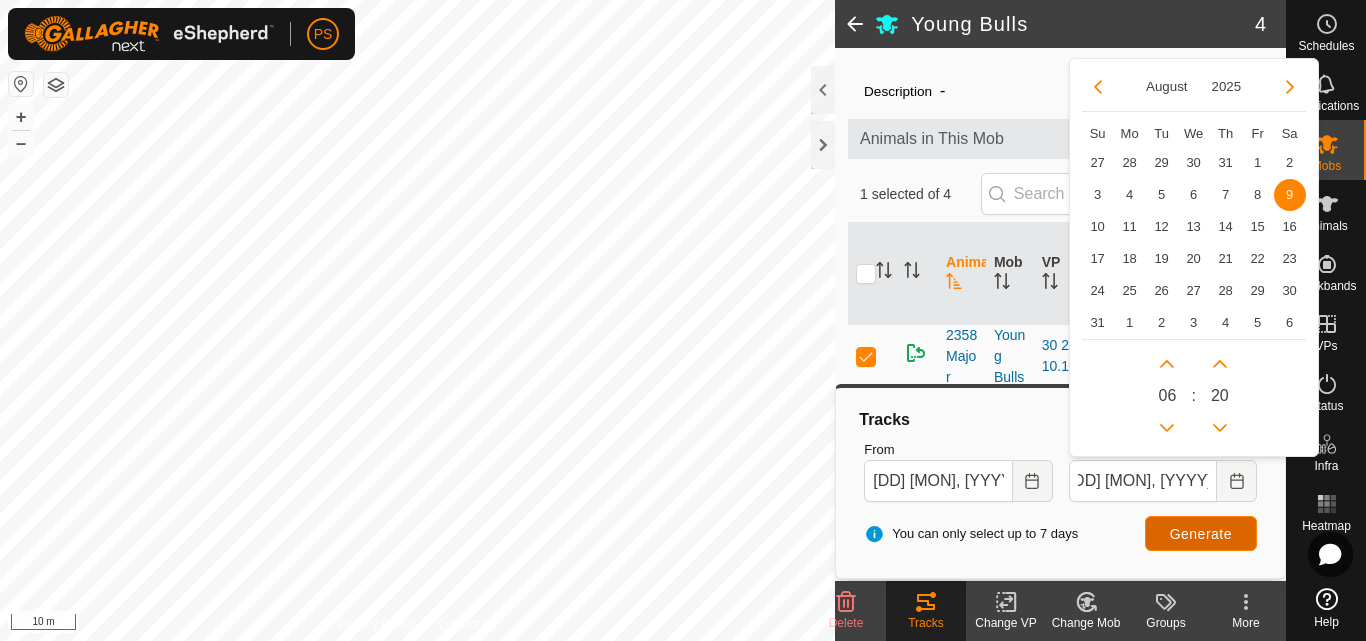 click on "Generate" at bounding box center (1201, 534) 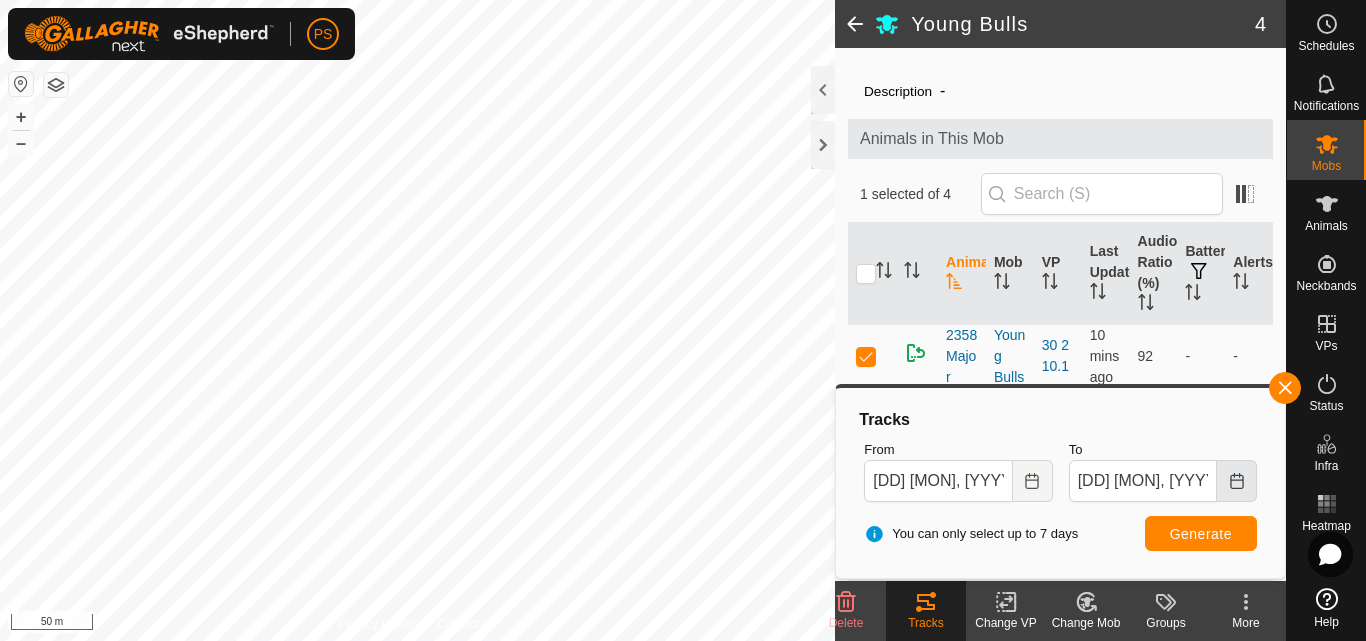 click 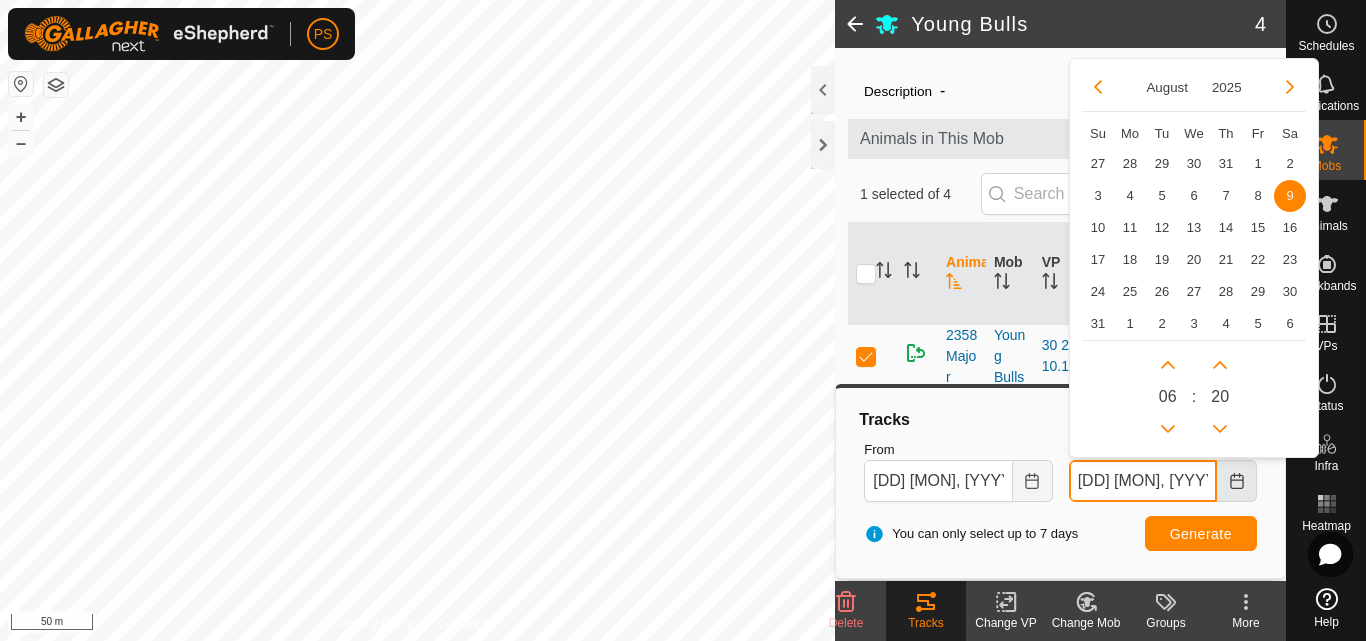 scroll, scrollTop: 0, scrollLeft: 9, axis: horizontal 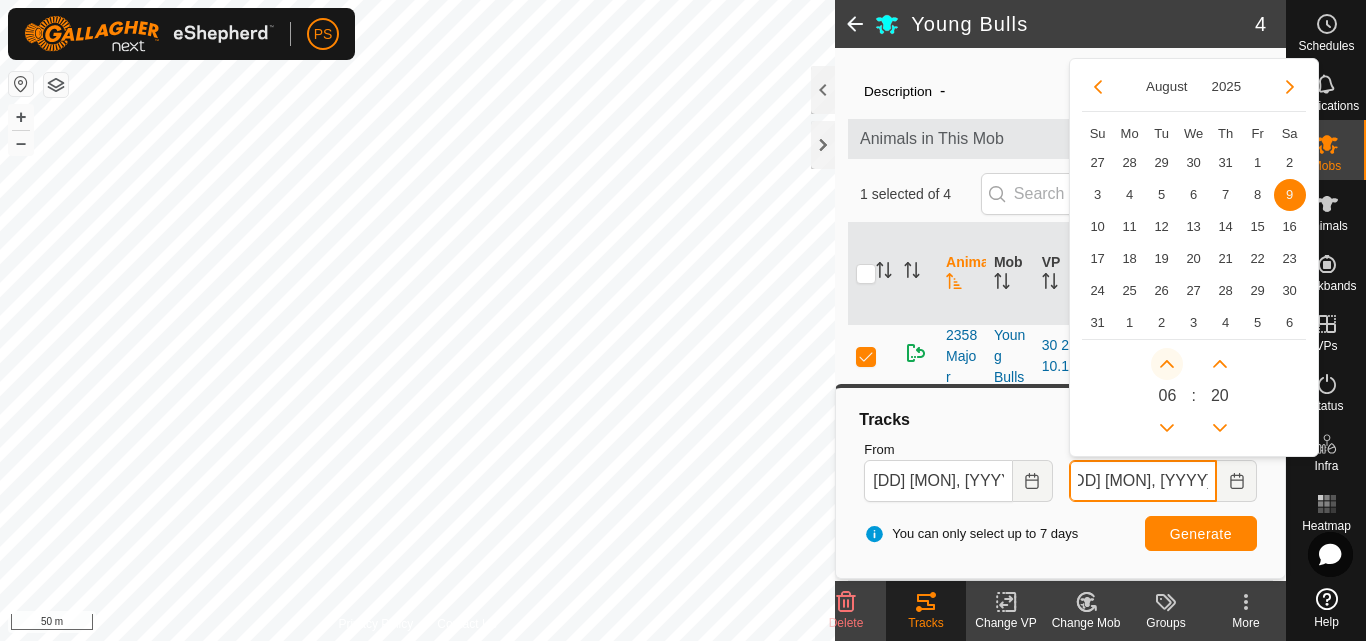 click at bounding box center [1167, 364] 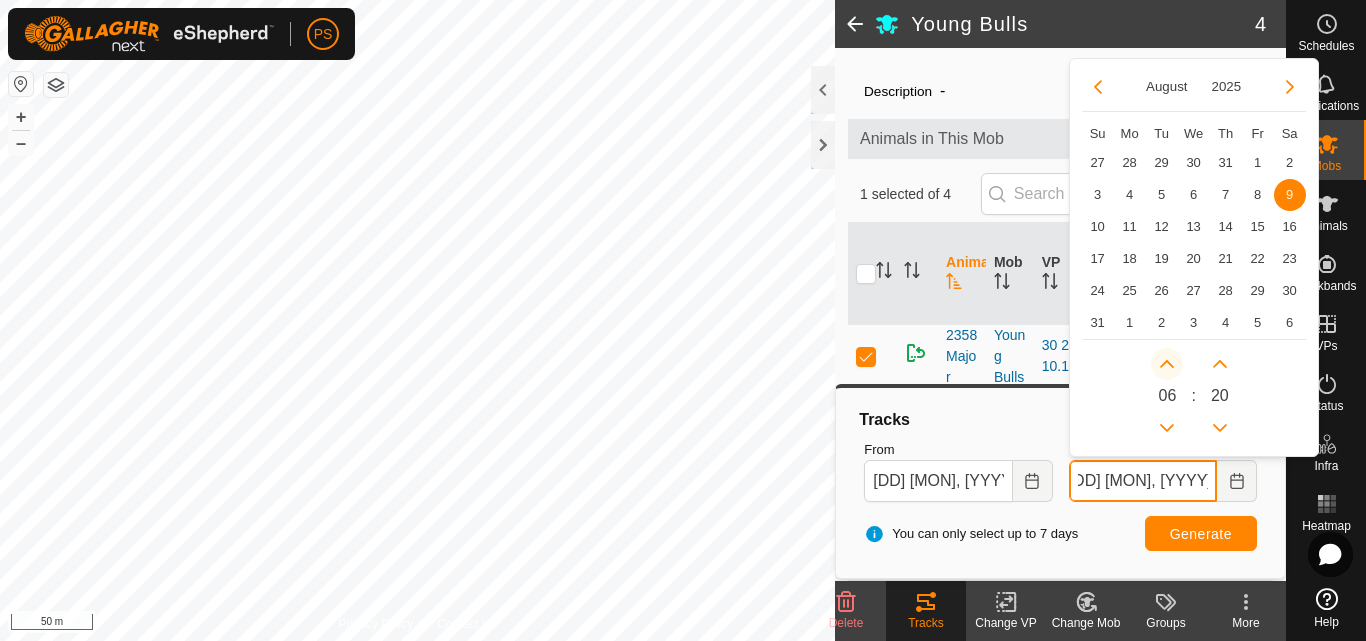 type on "[DD] [MON], [YYYY] [HH]:[MM]" 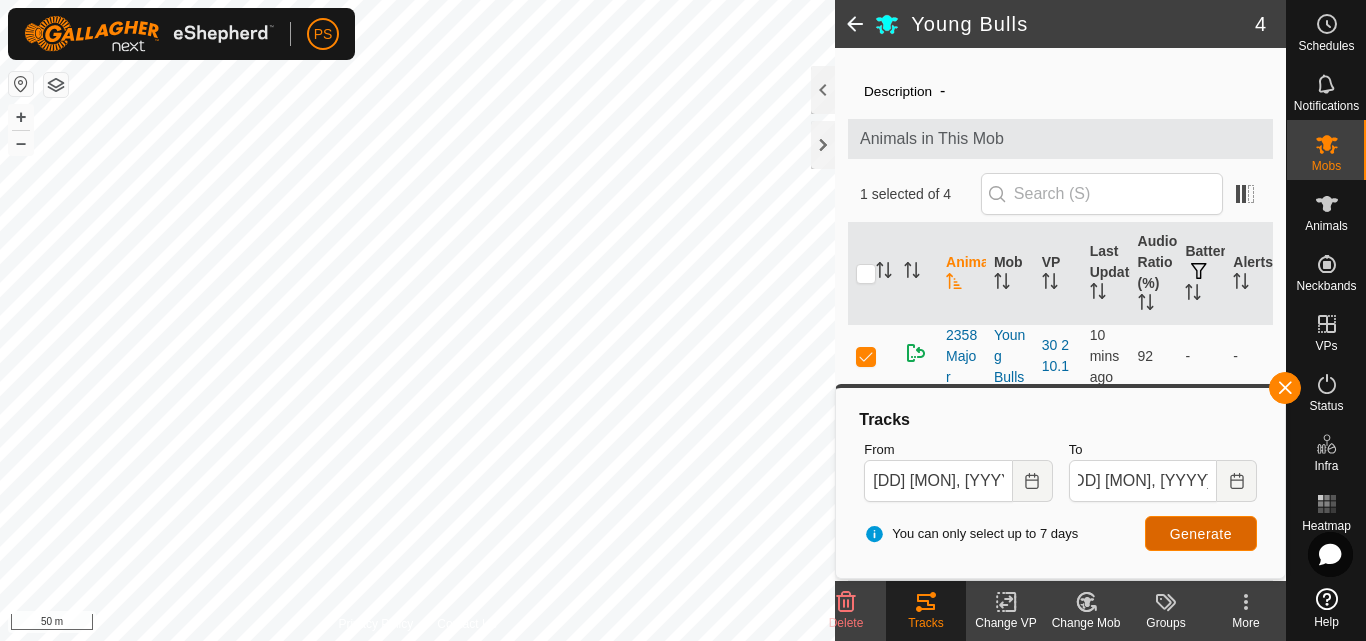 scroll, scrollTop: 0, scrollLeft: 0, axis: both 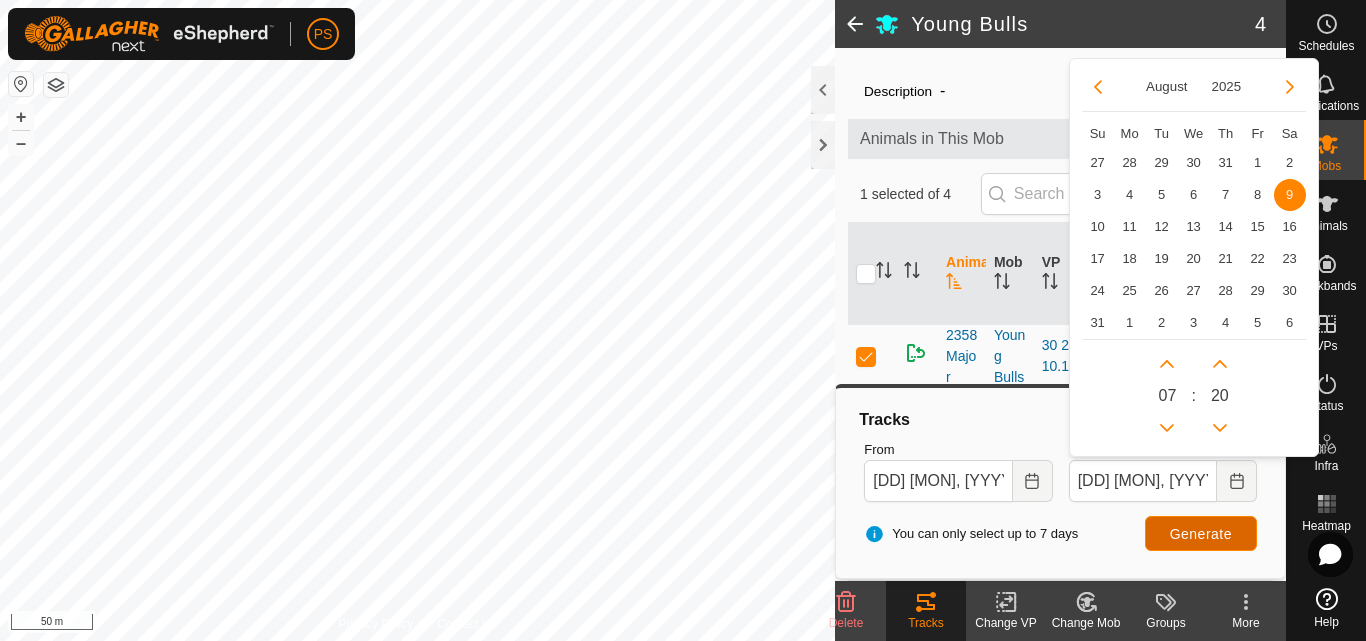 click on "Generate" at bounding box center (1201, 534) 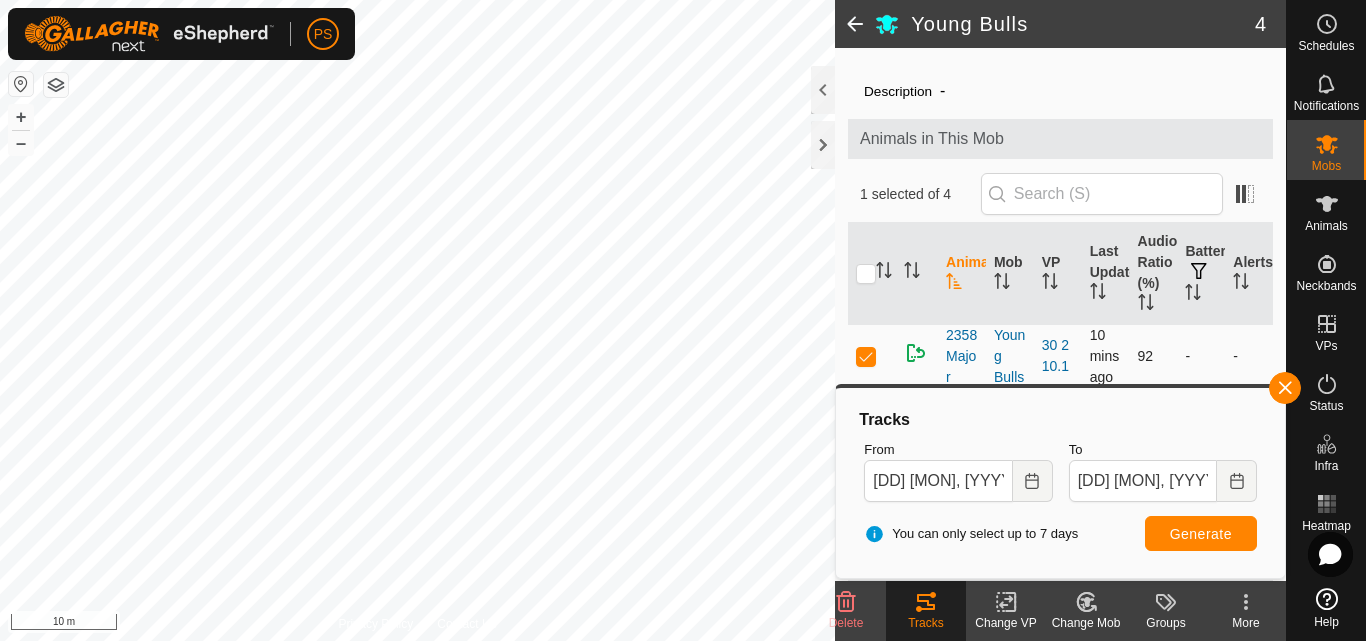scroll, scrollTop: 123, scrollLeft: 0, axis: vertical 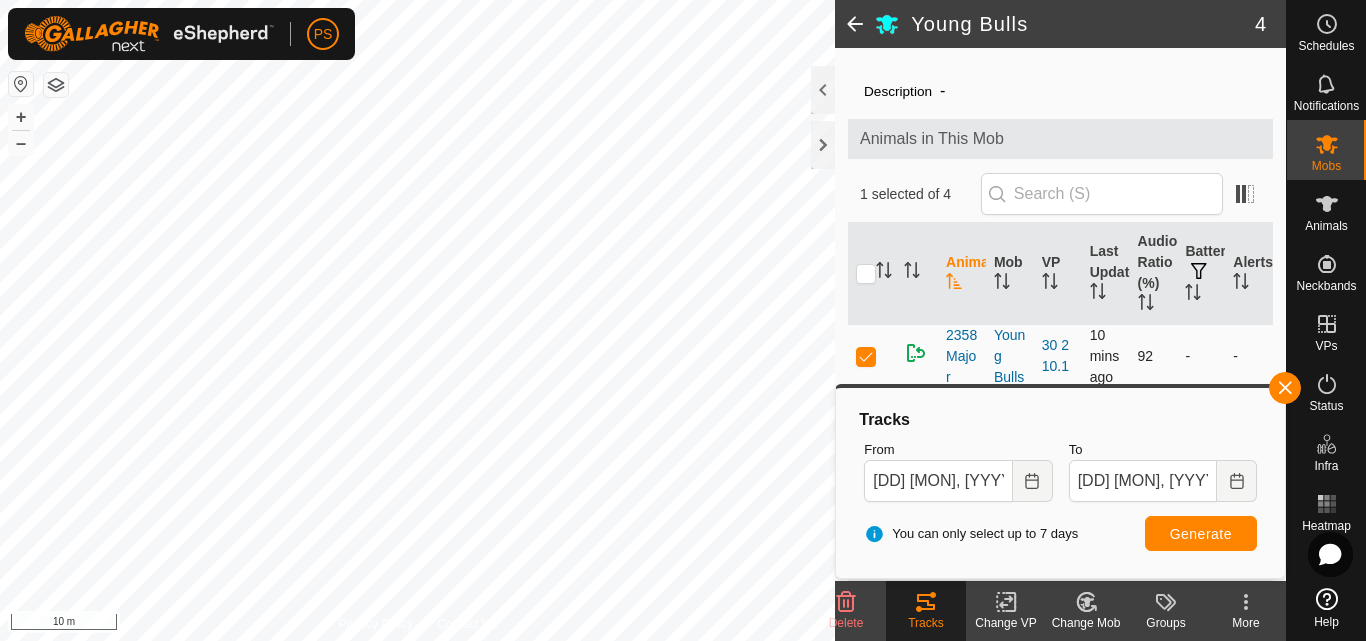 click at bounding box center [866, 356] 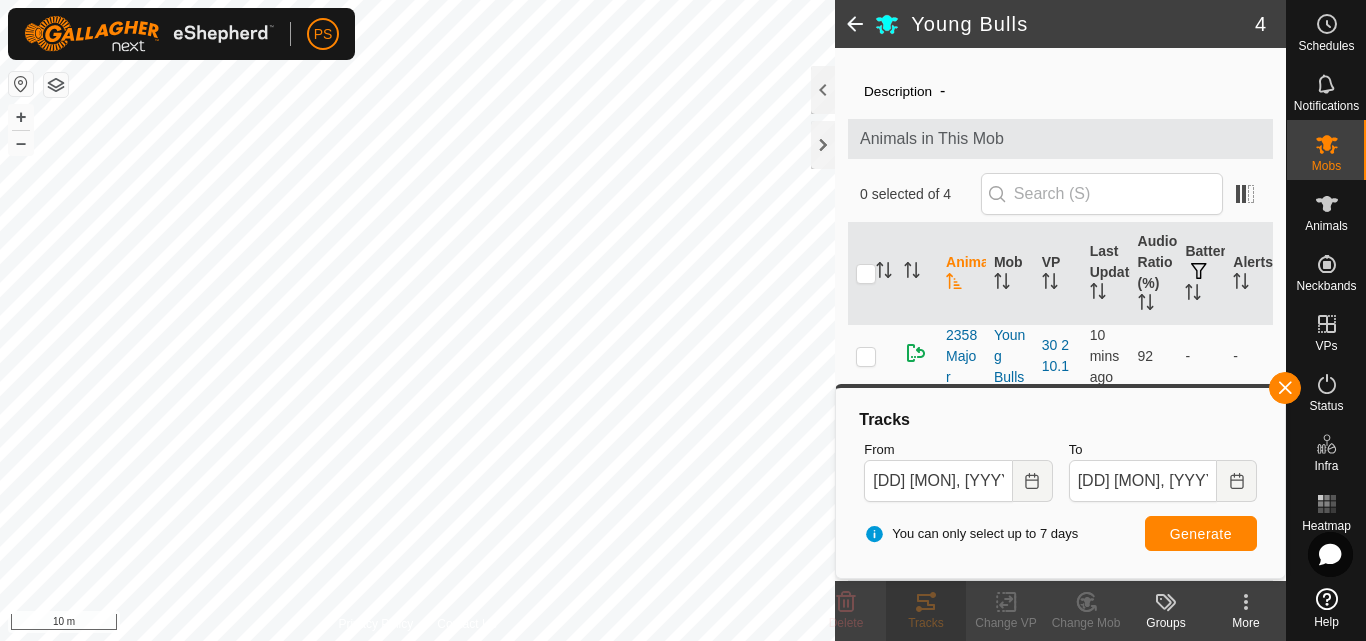click at bounding box center [866, 420] 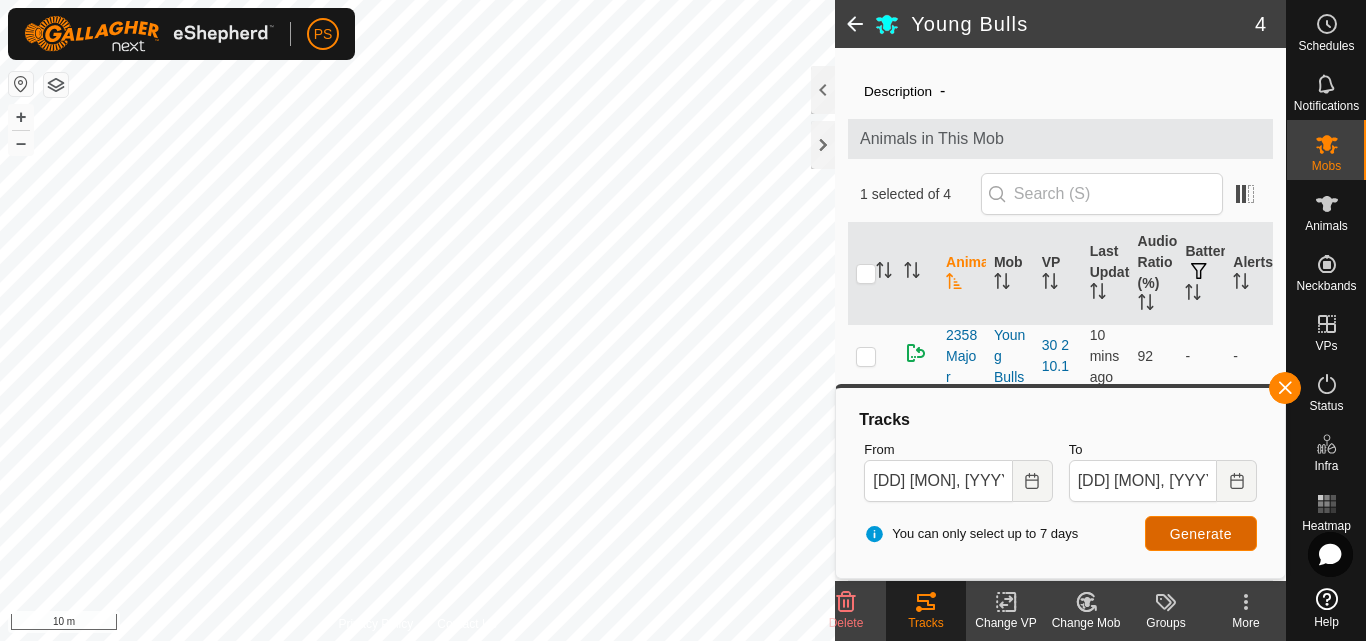 click on "Generate" at bounding box center [1201, 534] 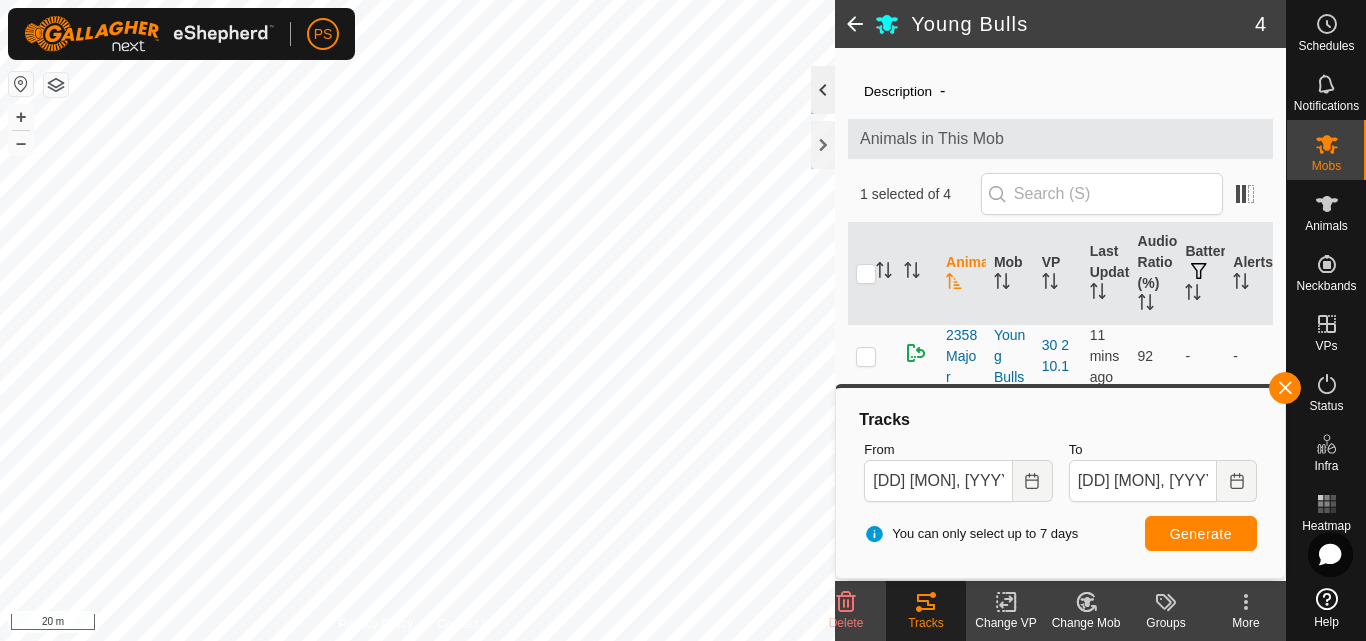 click 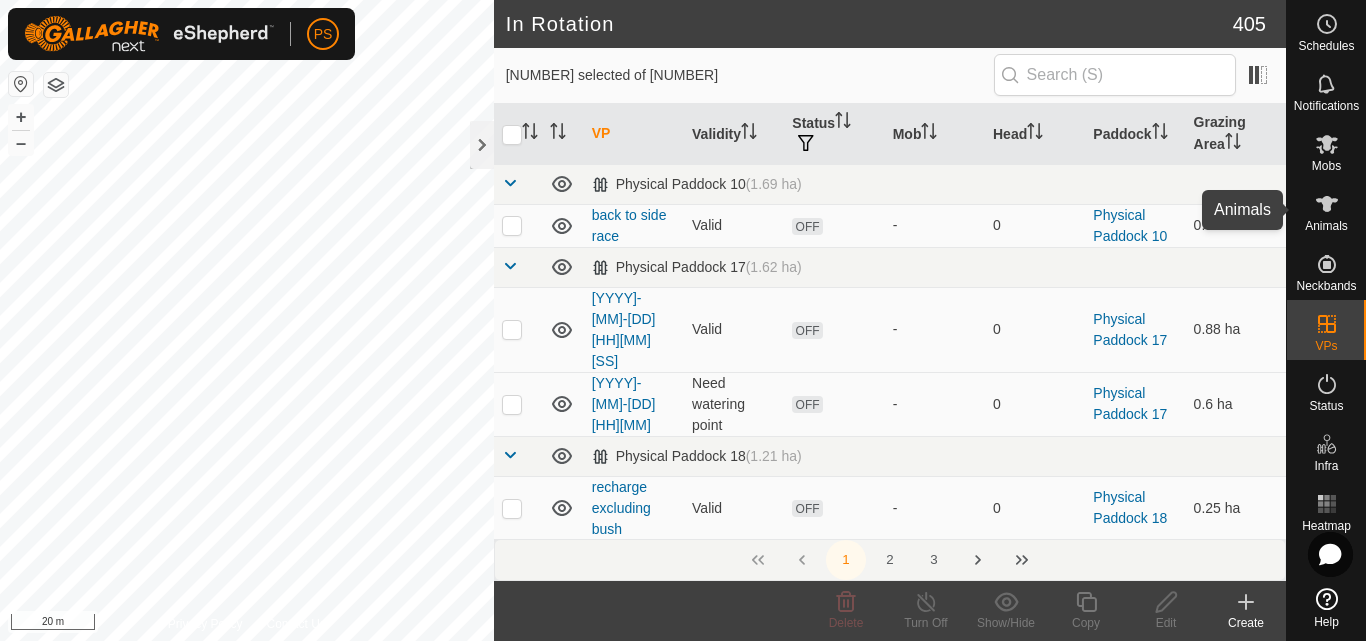 click 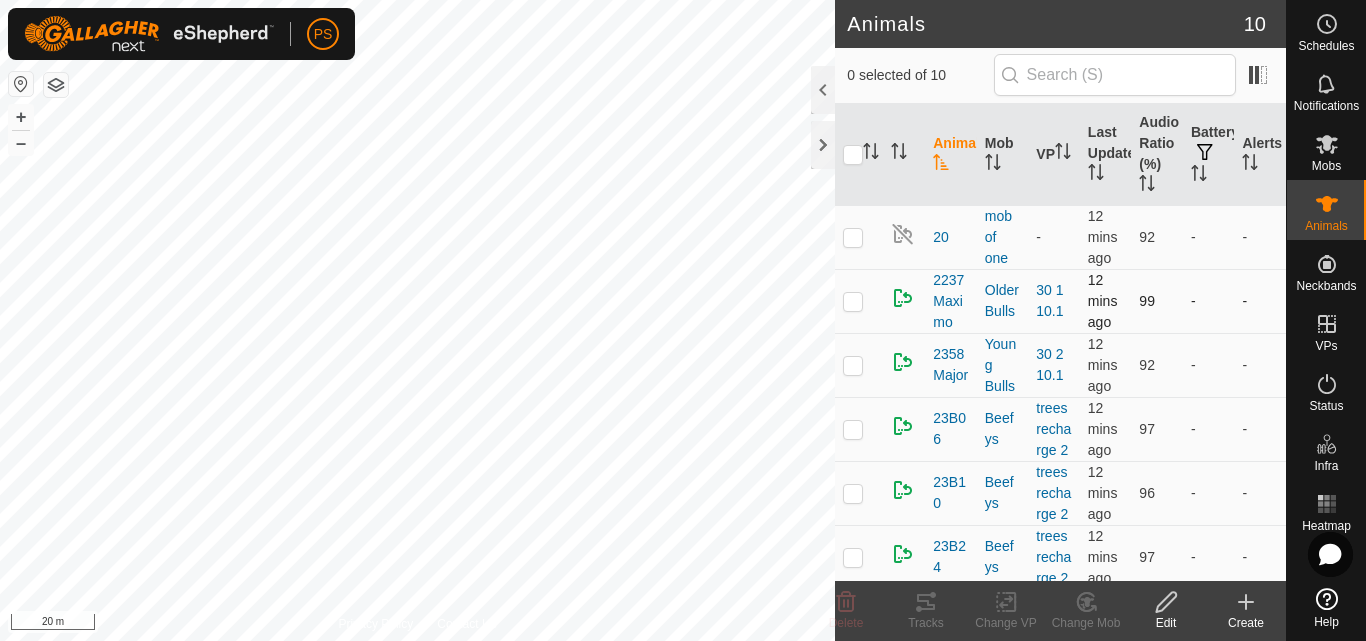 click at bounding box center [853, 301] 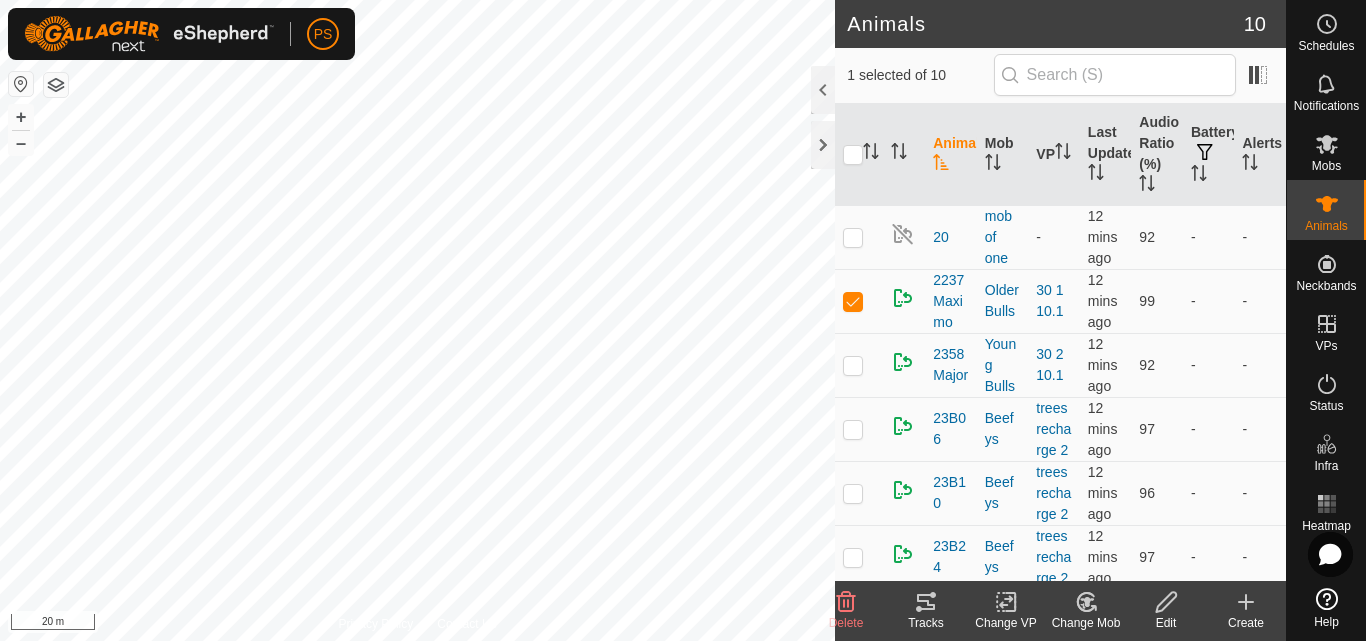 click 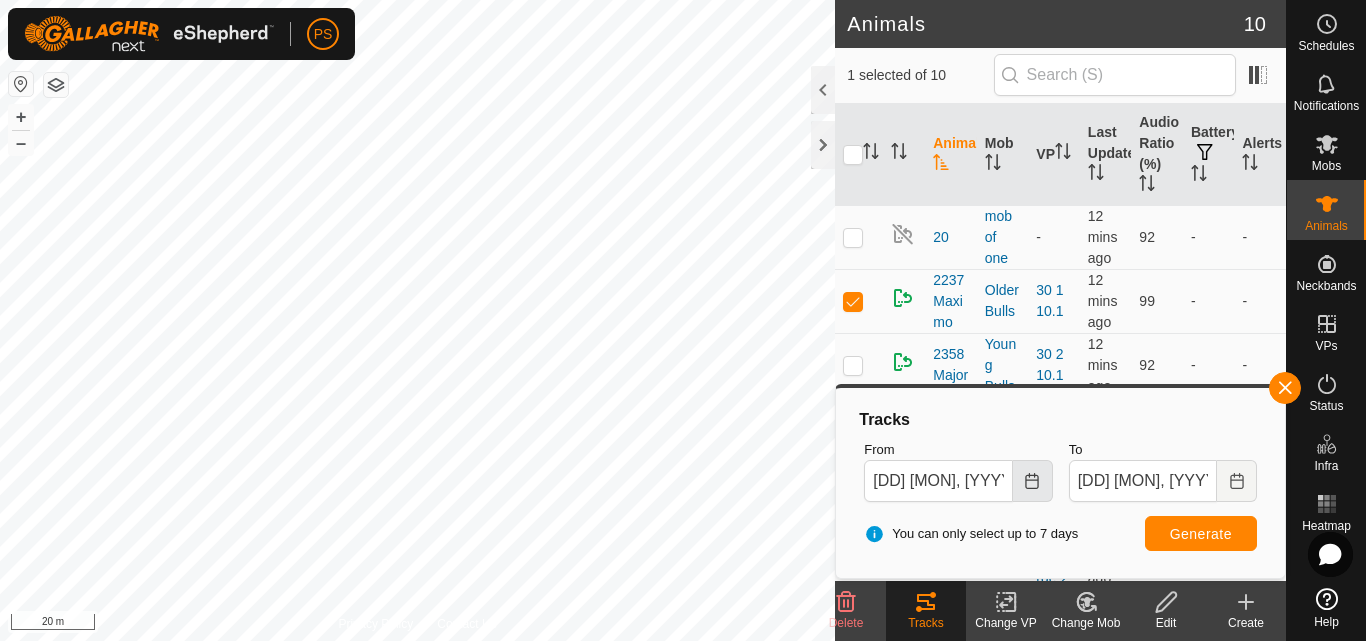 click at bounding box center [1033, 481] 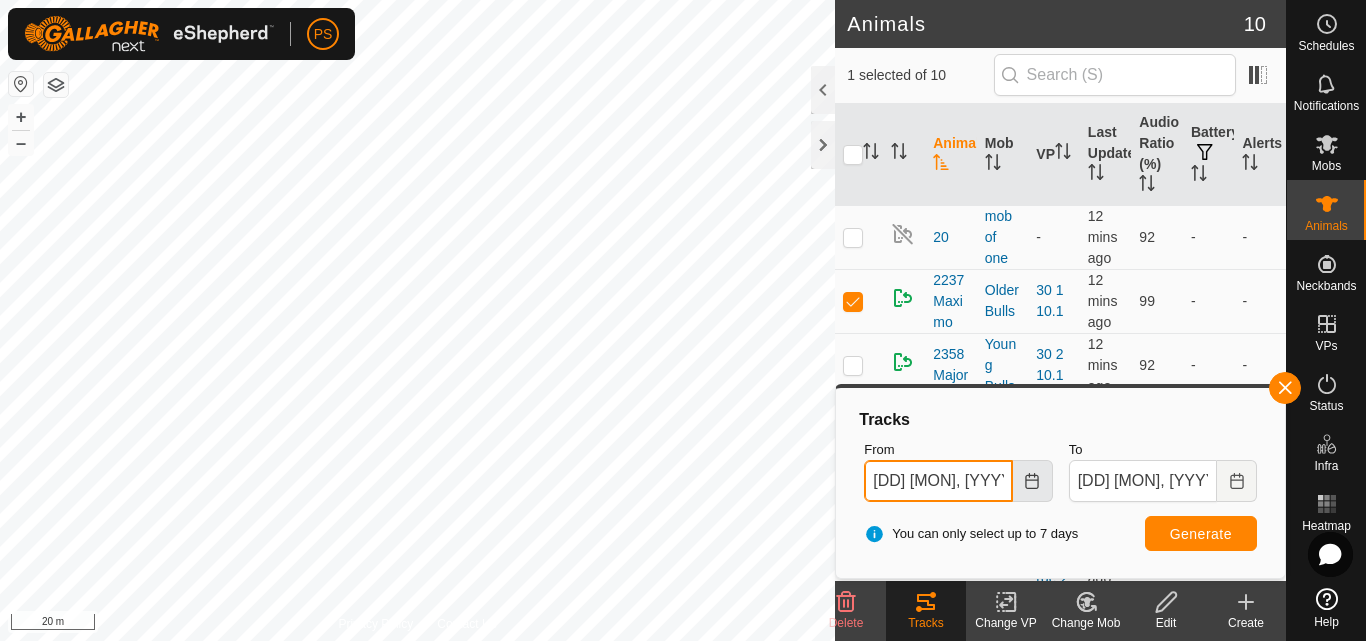scroll, scrollTop: 0, scrollLeft: 9, axis: horizontal 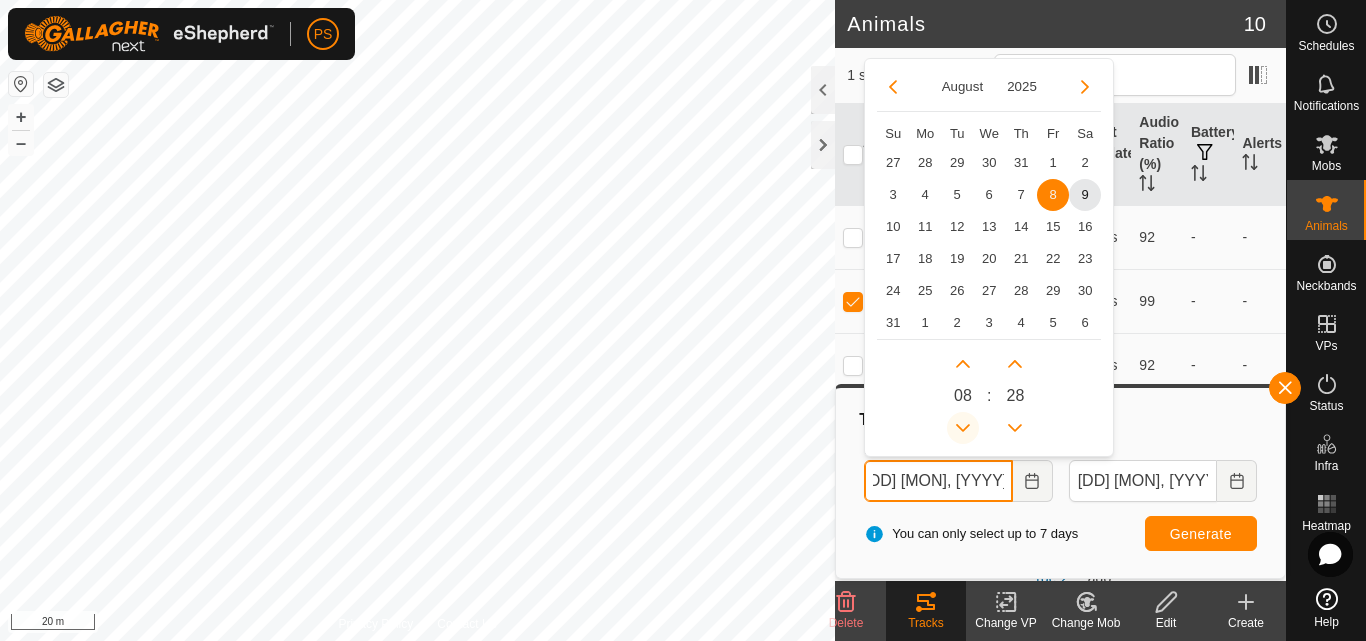 click at bounding box center [963, 428] 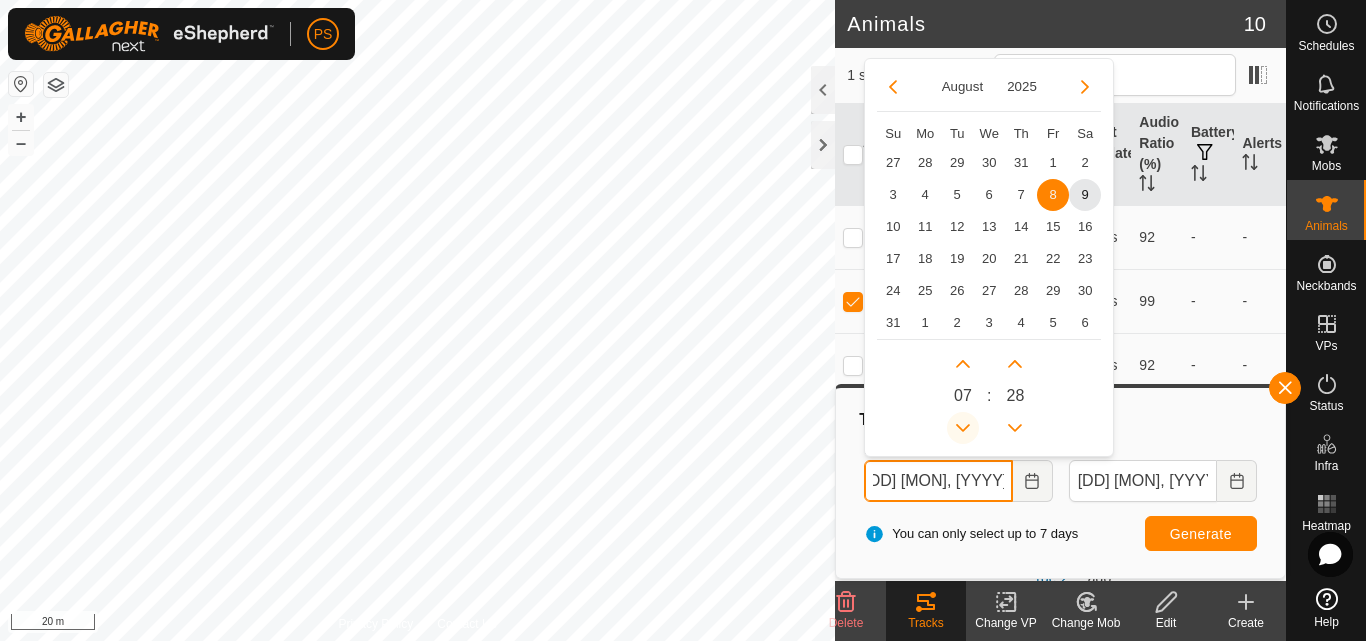 click at bounding box center [956, 422] 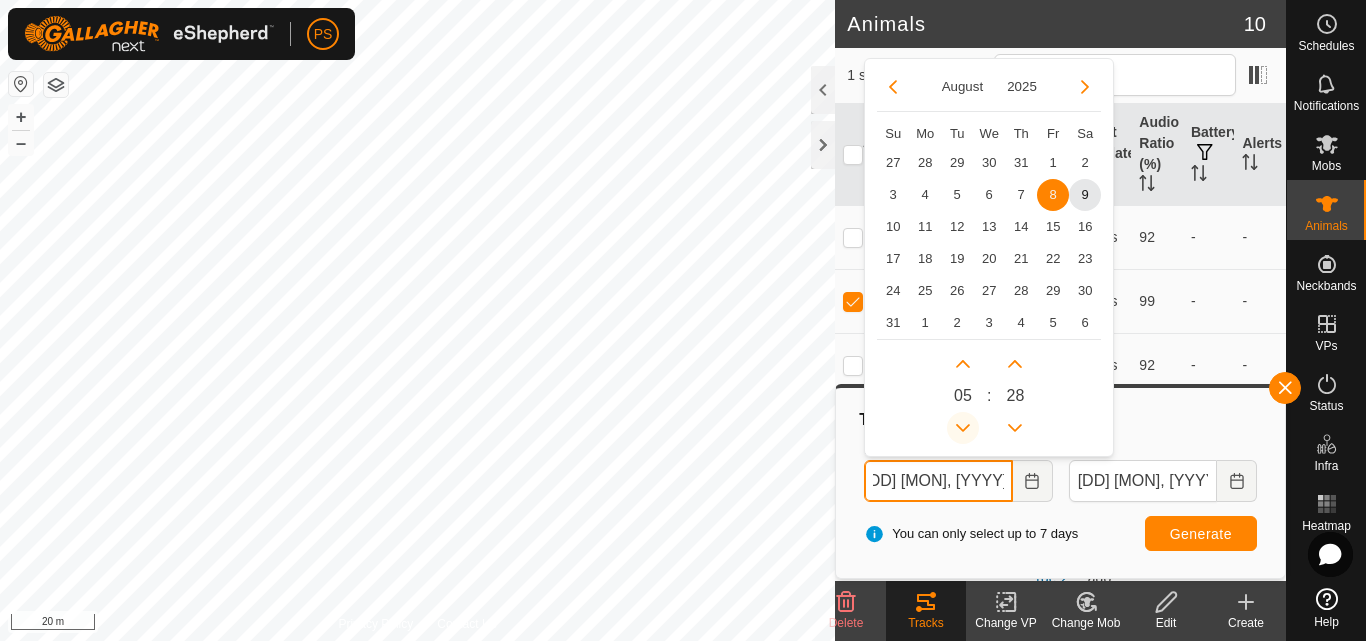 click at bounding box center [963, 428] 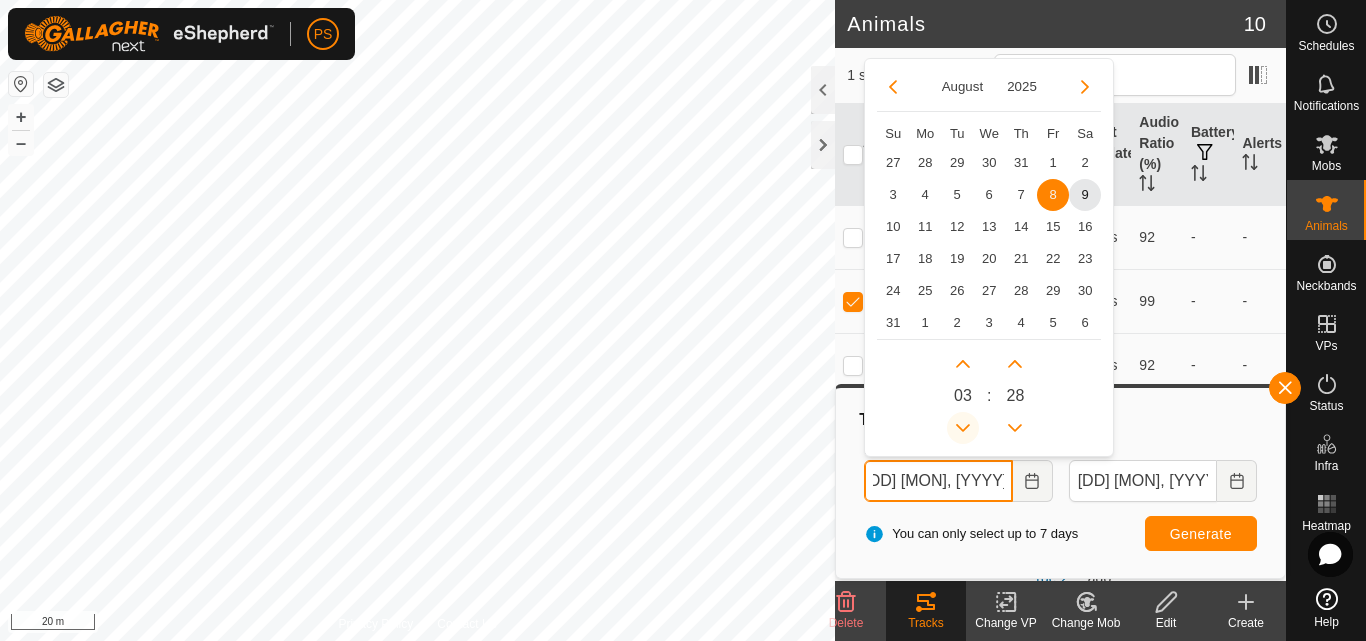 click 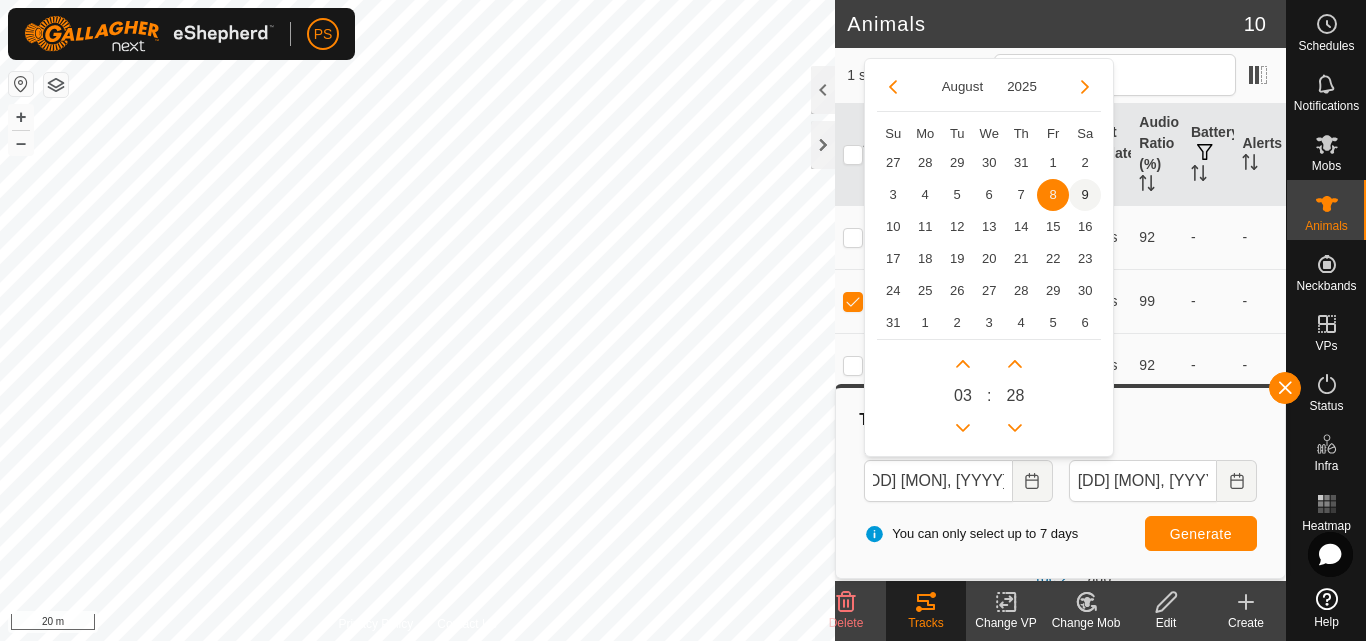 scroll, scrollTop: 0, scrollLeft: 0, axis: both 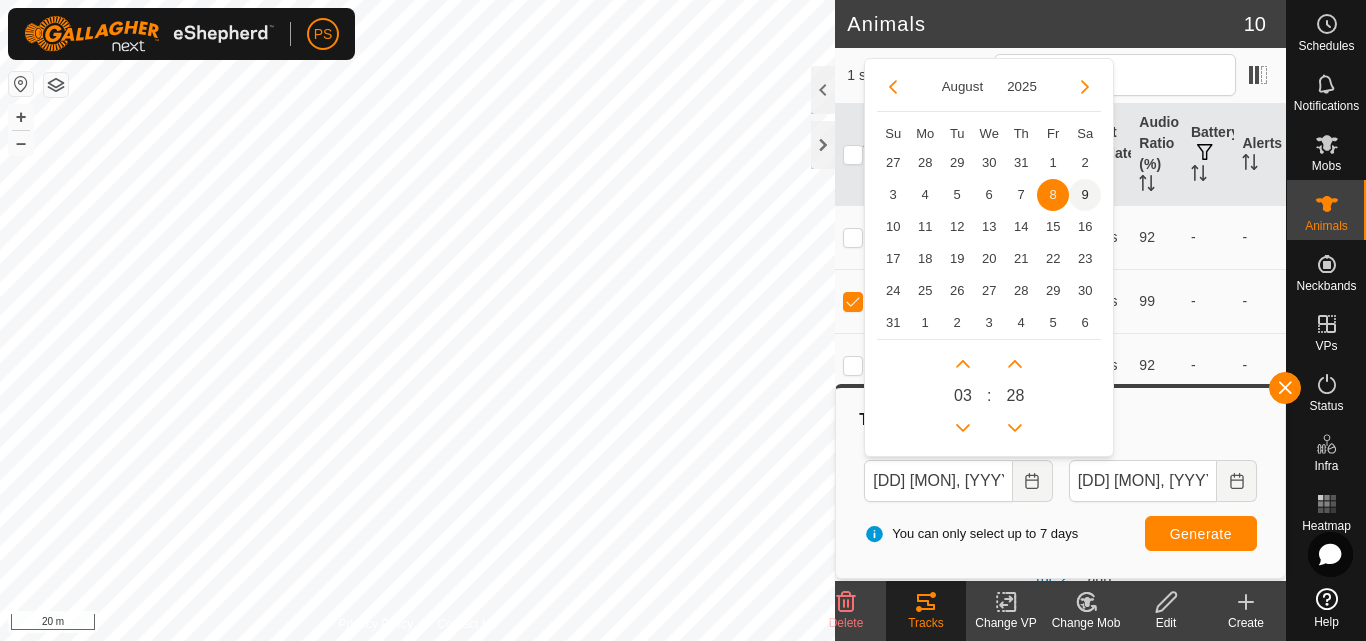 click on "9" at bounding box center [1085, 195] 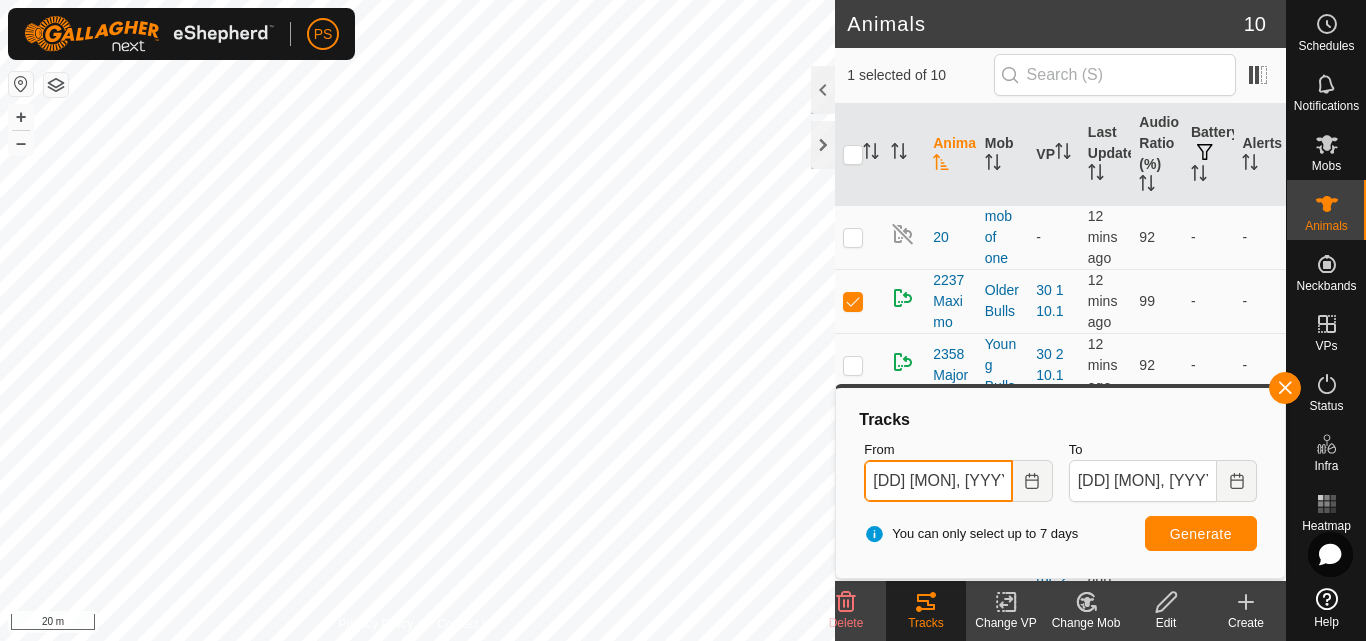 scroll, scrollTop: 0, scrollLeft: 9, axis: horizontal 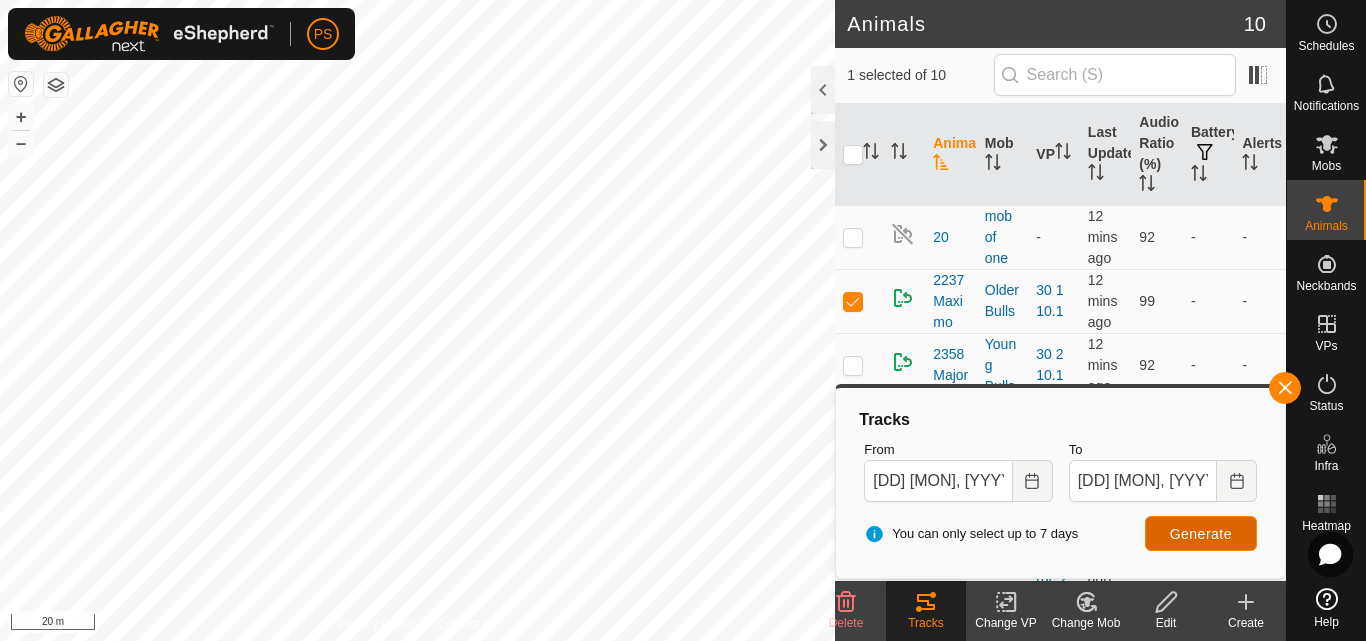 click on "Generate" at bounding box center (1201, 534) 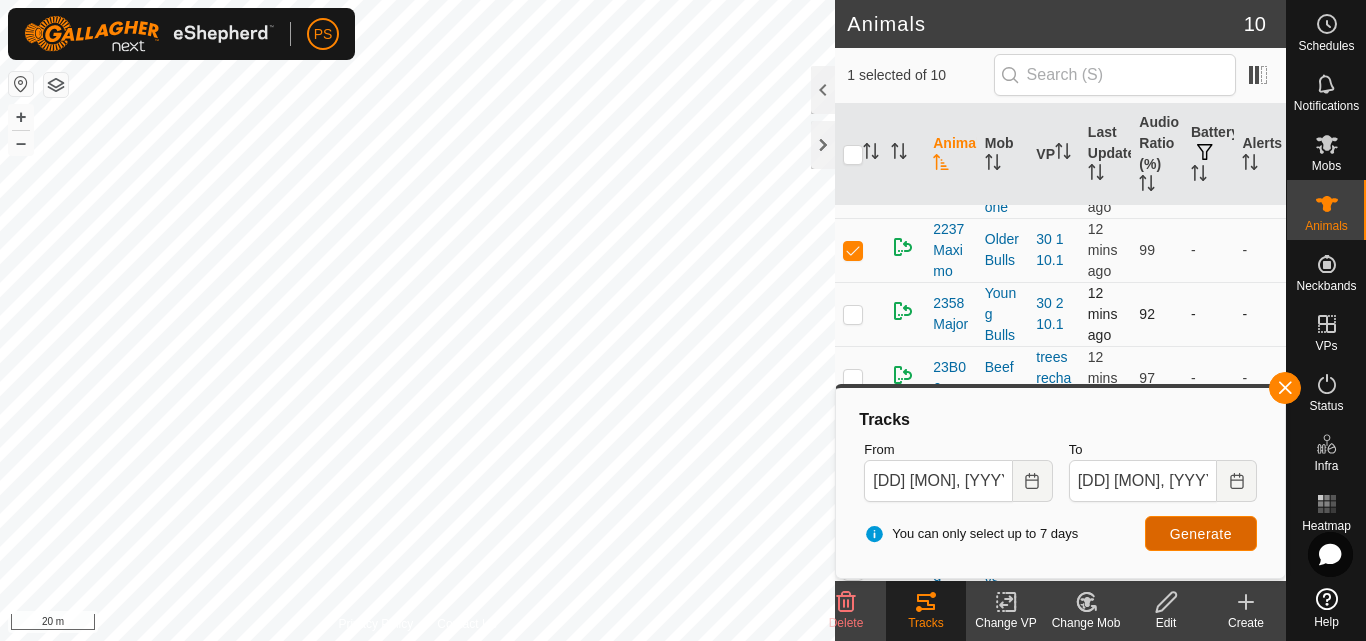 scroll, scrollTop: 100, scrollLeft: 0, axis: vertical 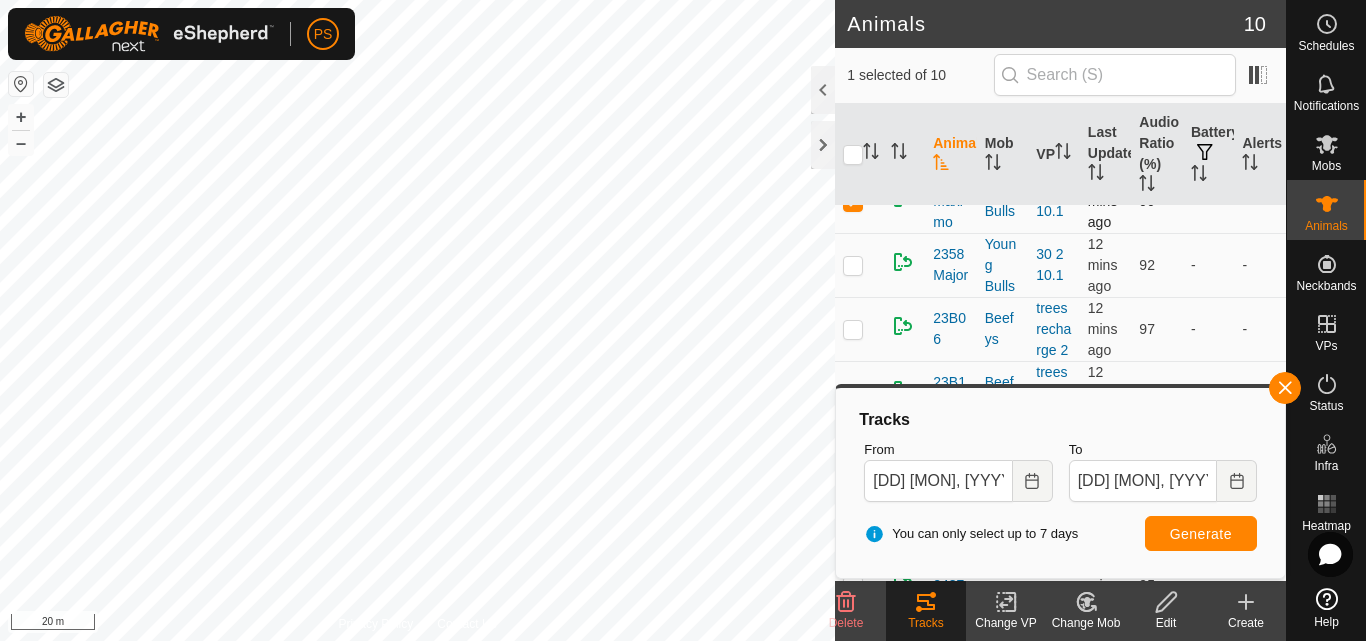click at bounding box center (859, 201) 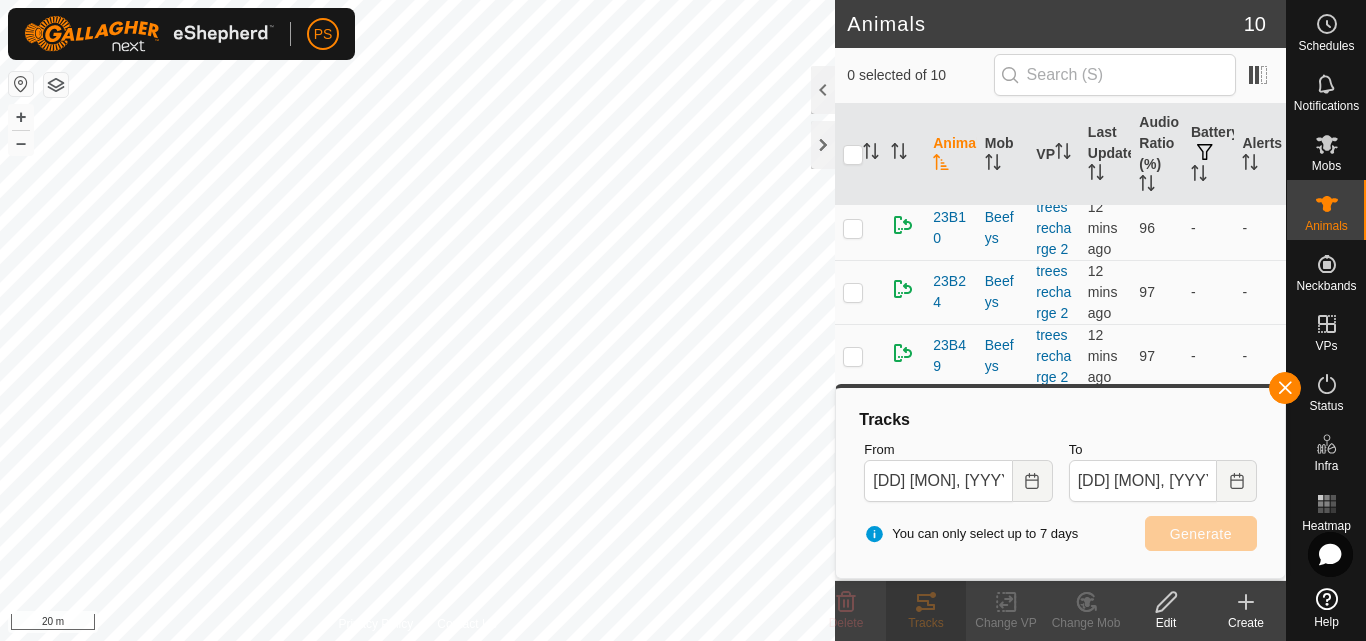 scroll, scrollTop: 349, scrollLeft: 0, axis: vertical 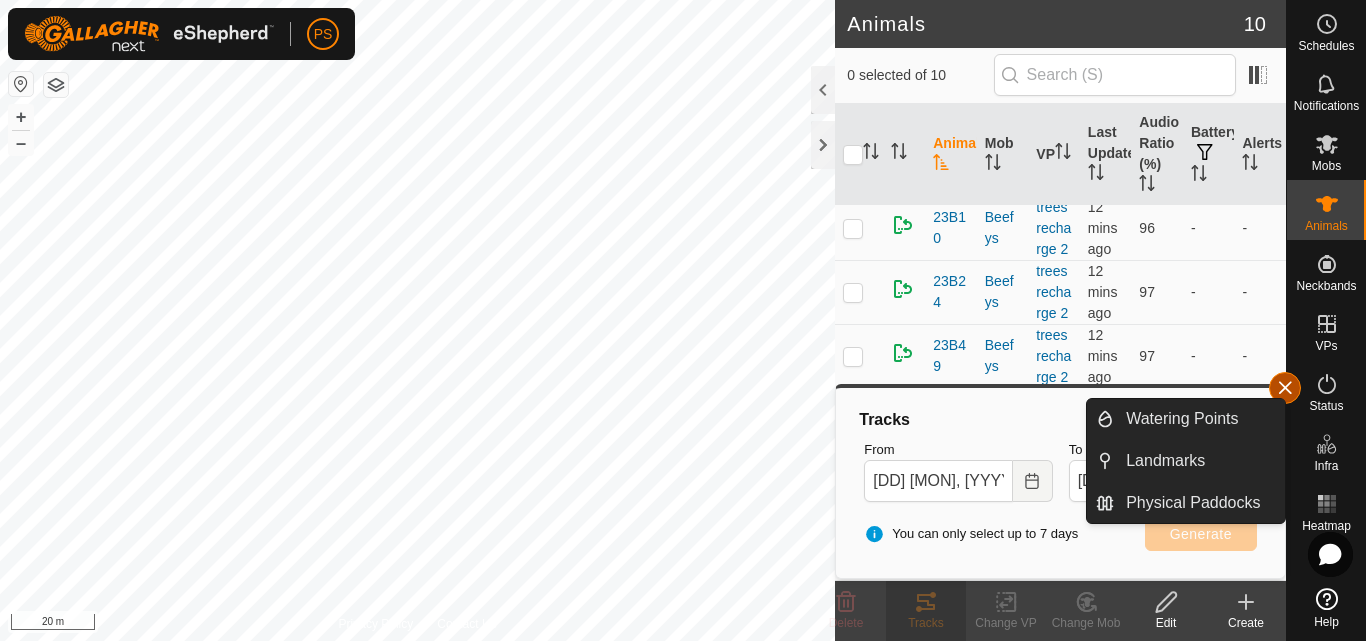 click at bounding box center (1285, 388) 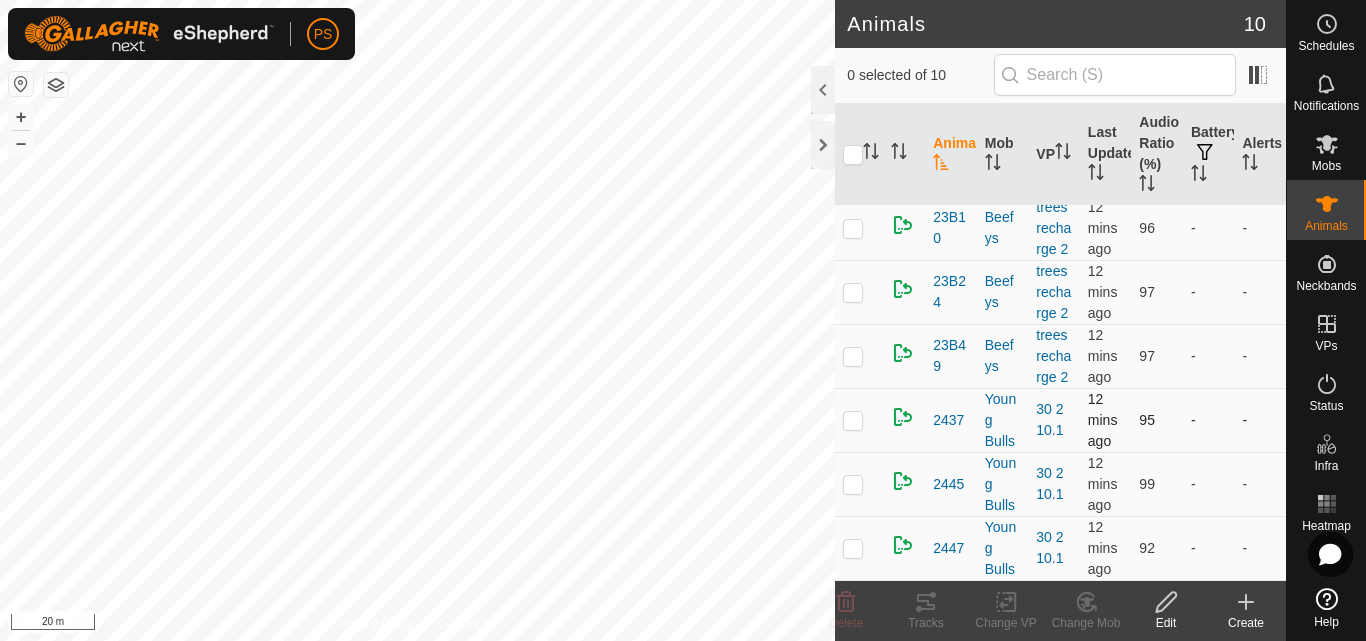 click at bounding box center [853, 420] 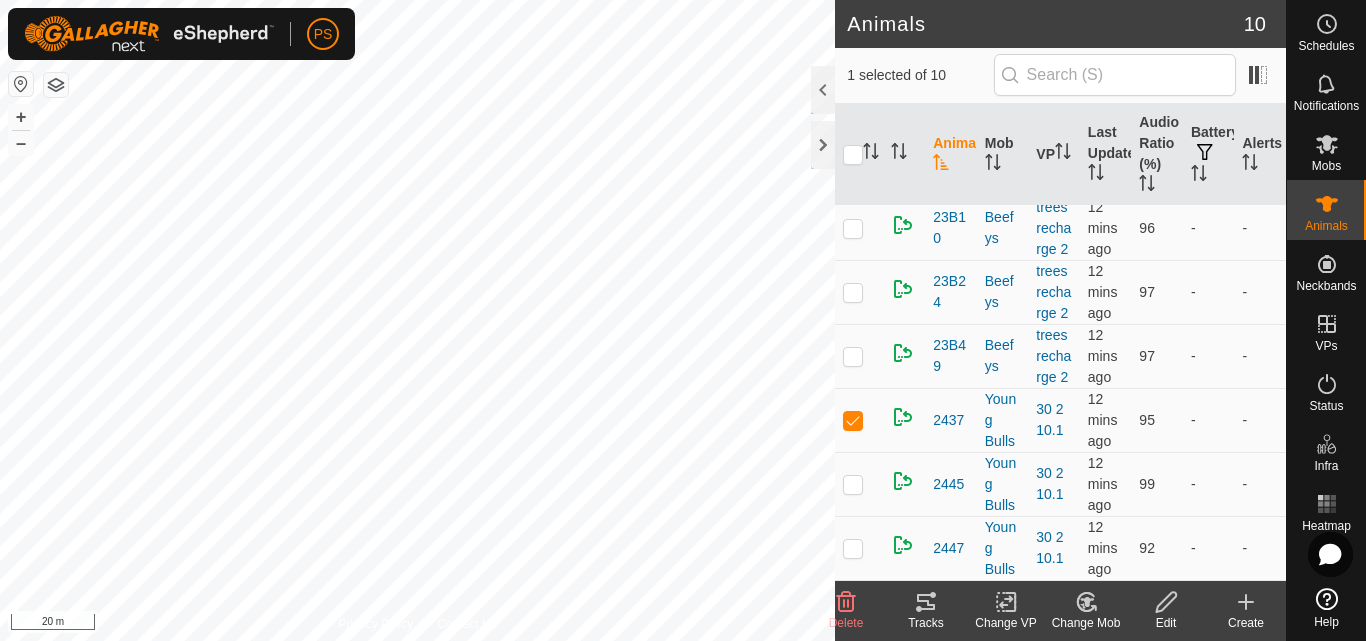 click 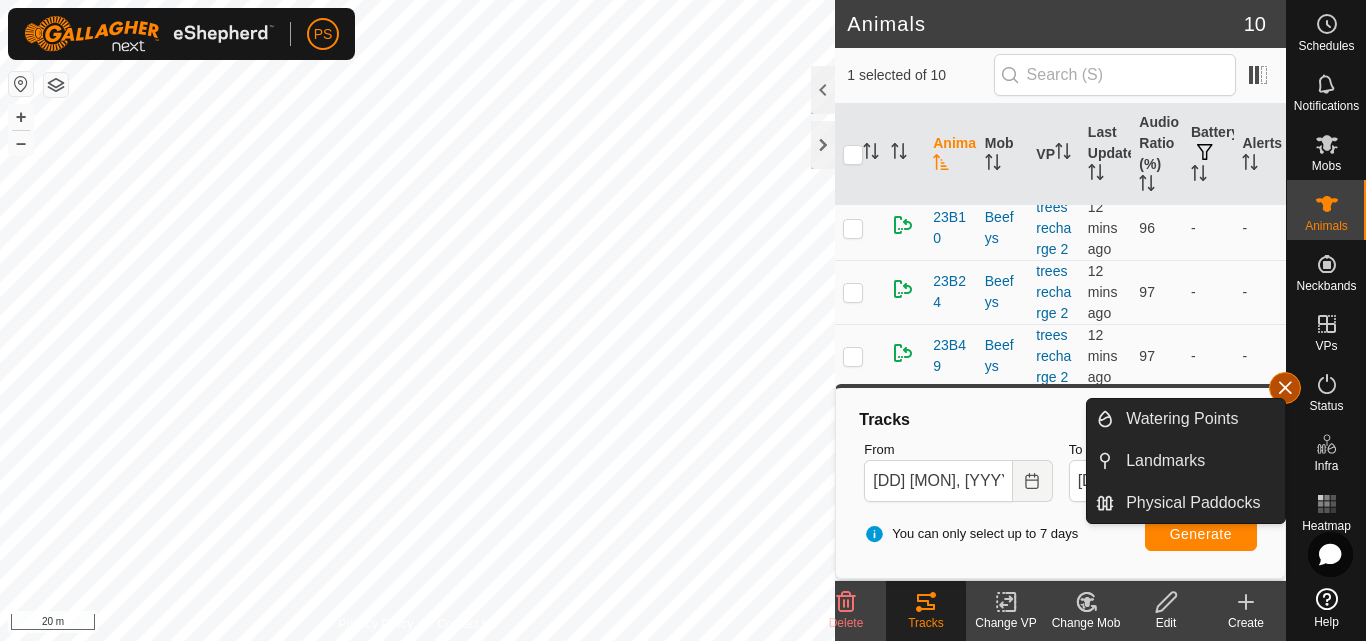 click at bounding box center (1285, 388) 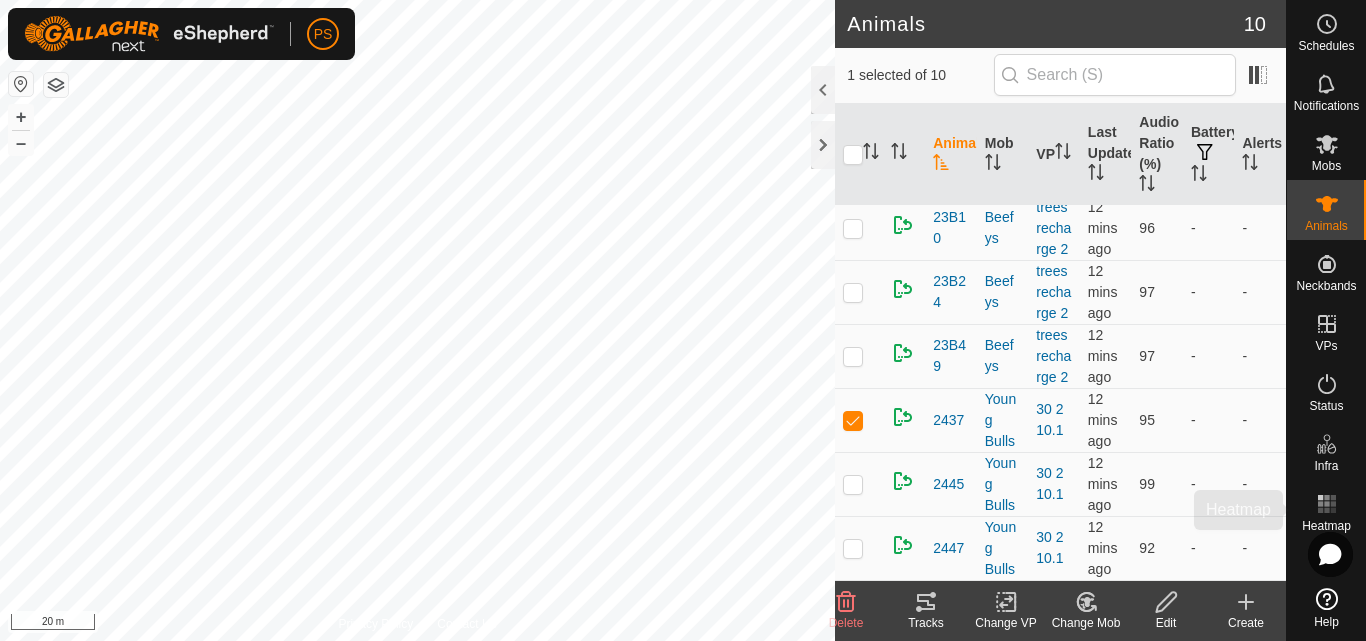 click 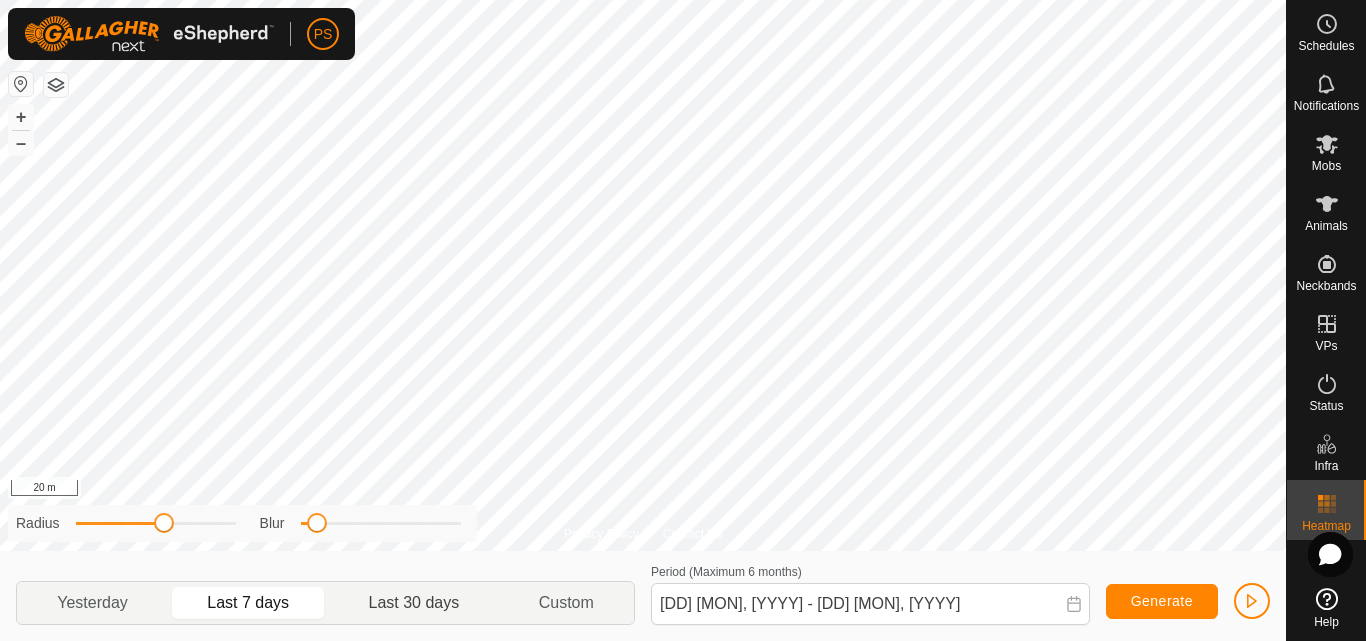 click on "Last 30 days" 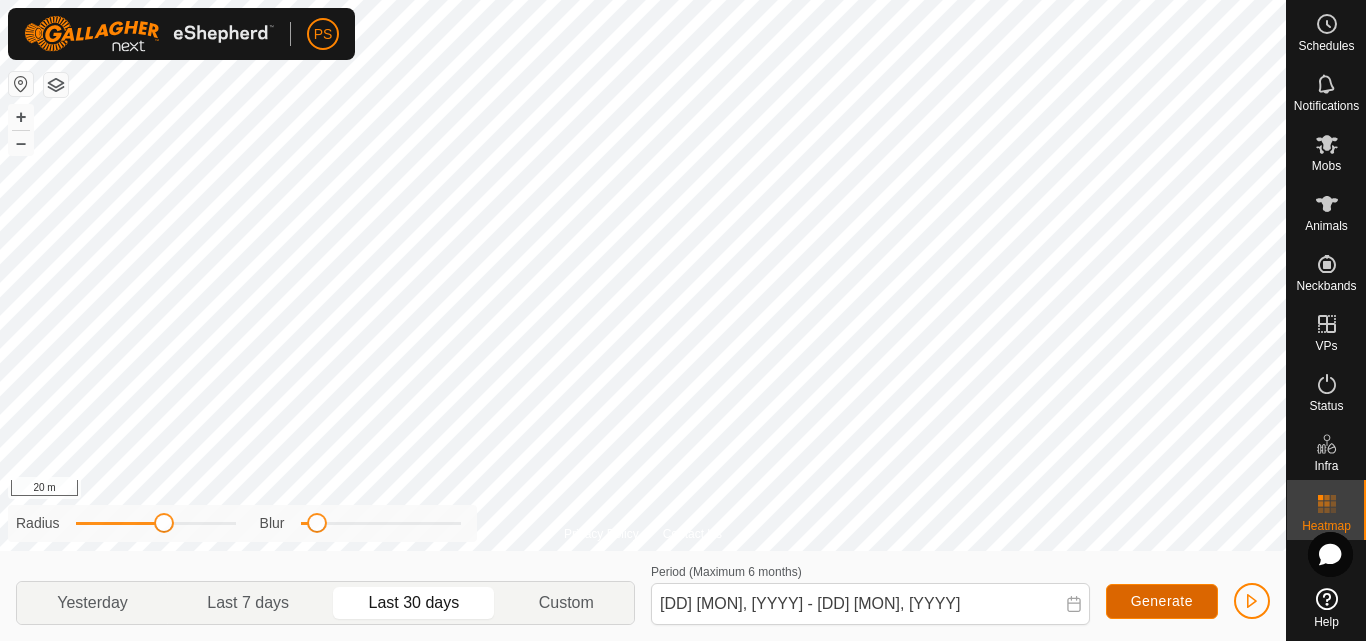 click on "Generate" 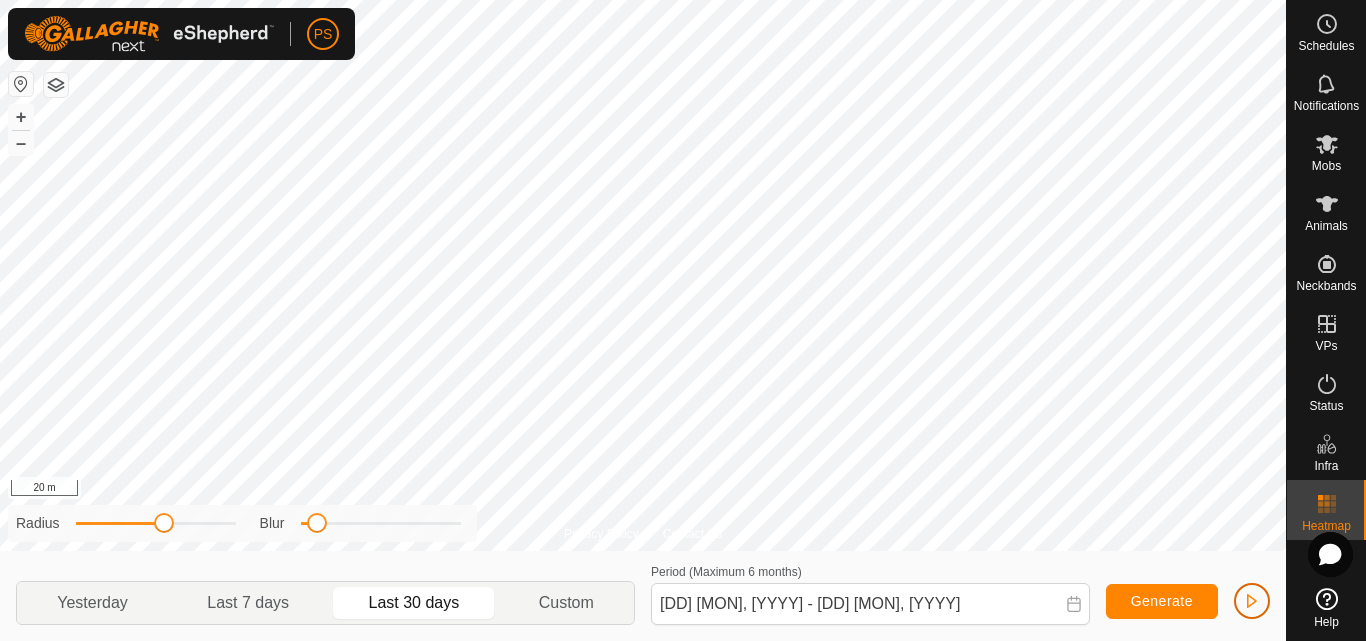 click 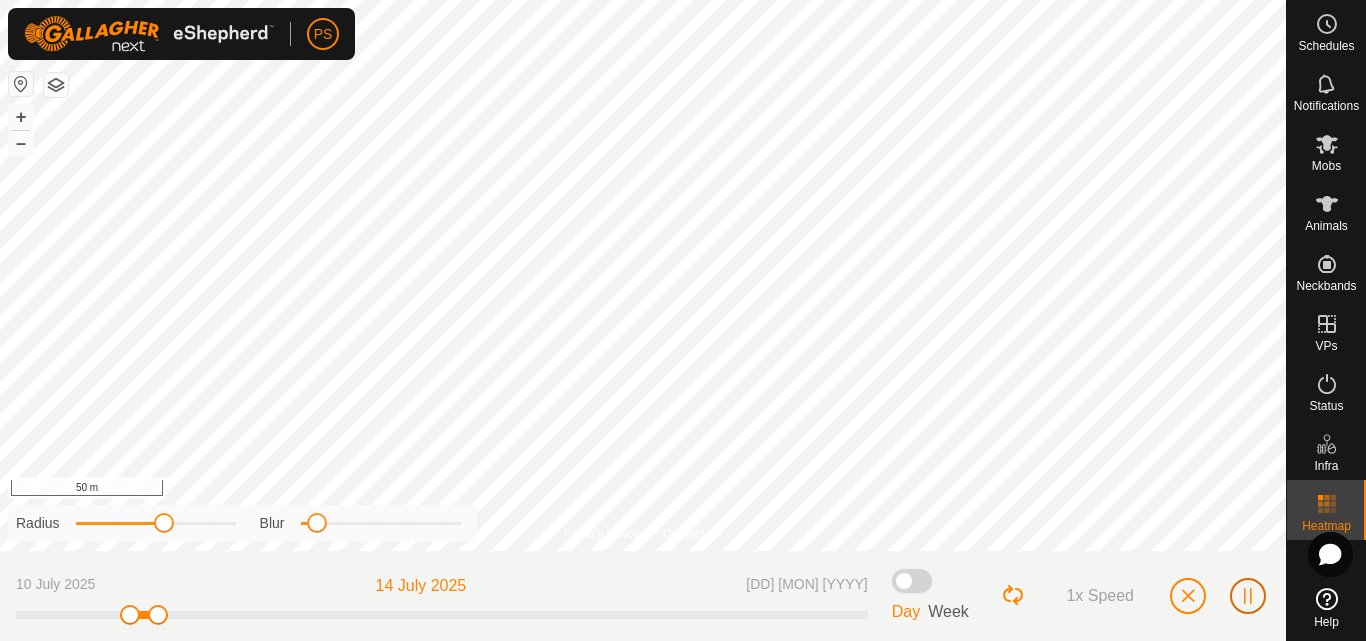 click 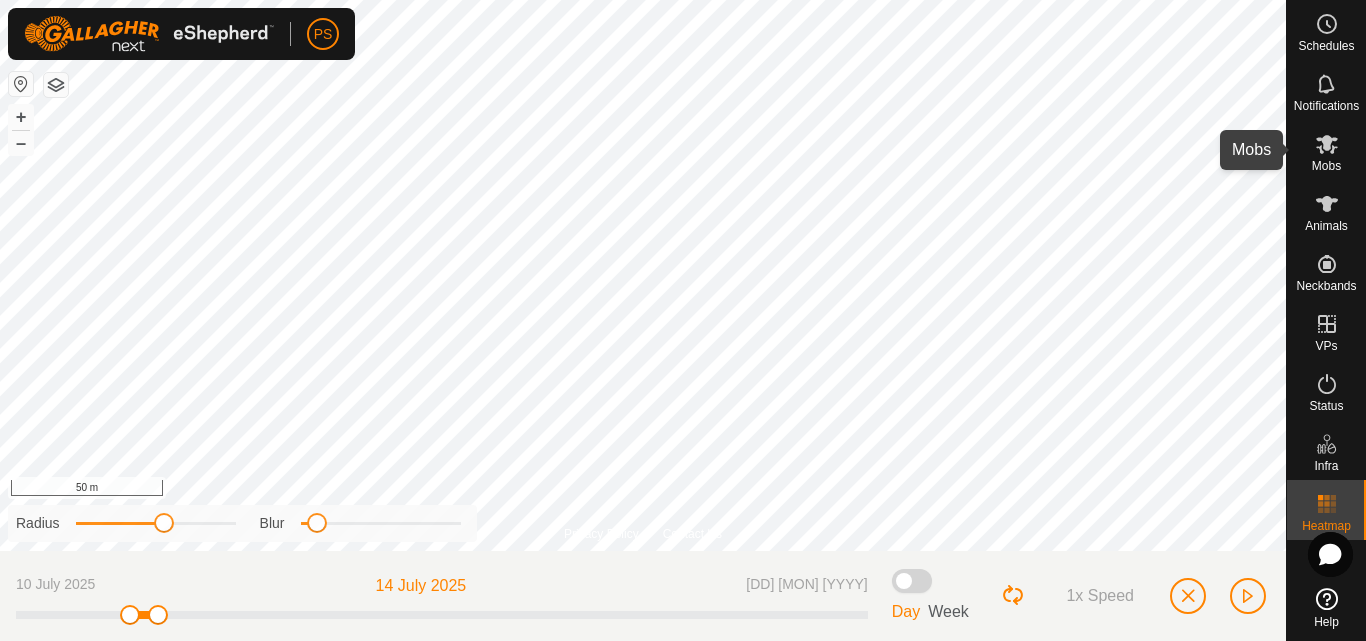 click 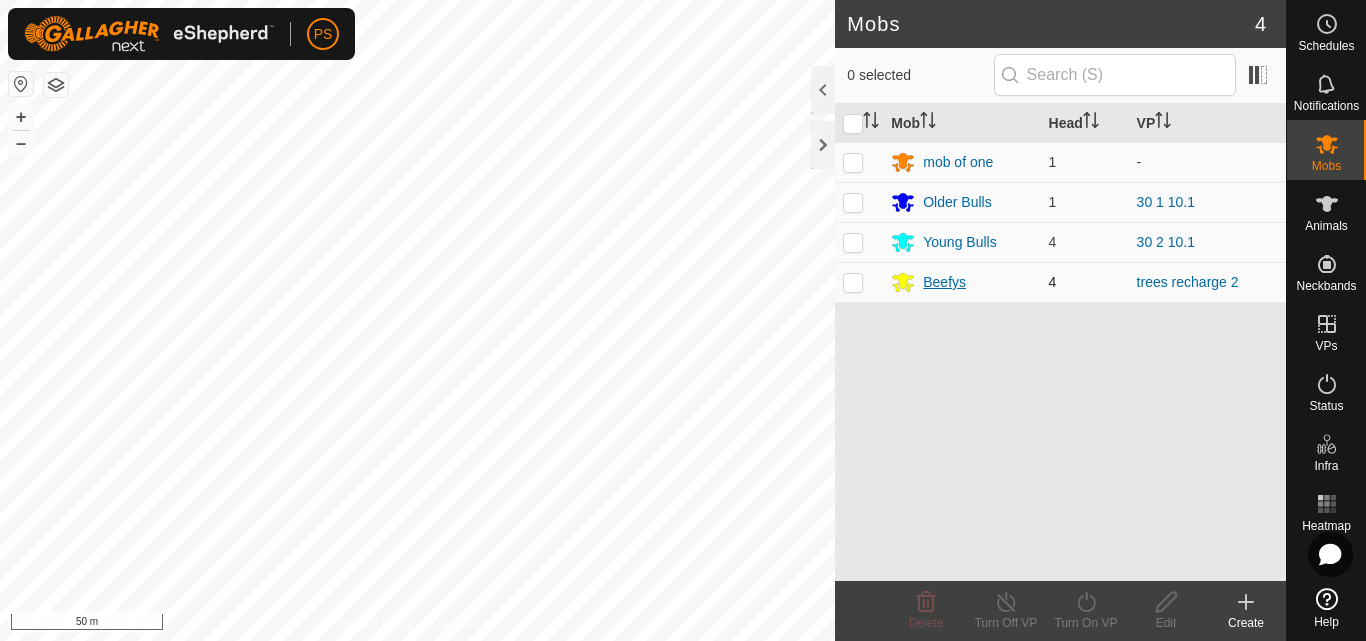 click on "Beefys" at bounding box center [944, 282] 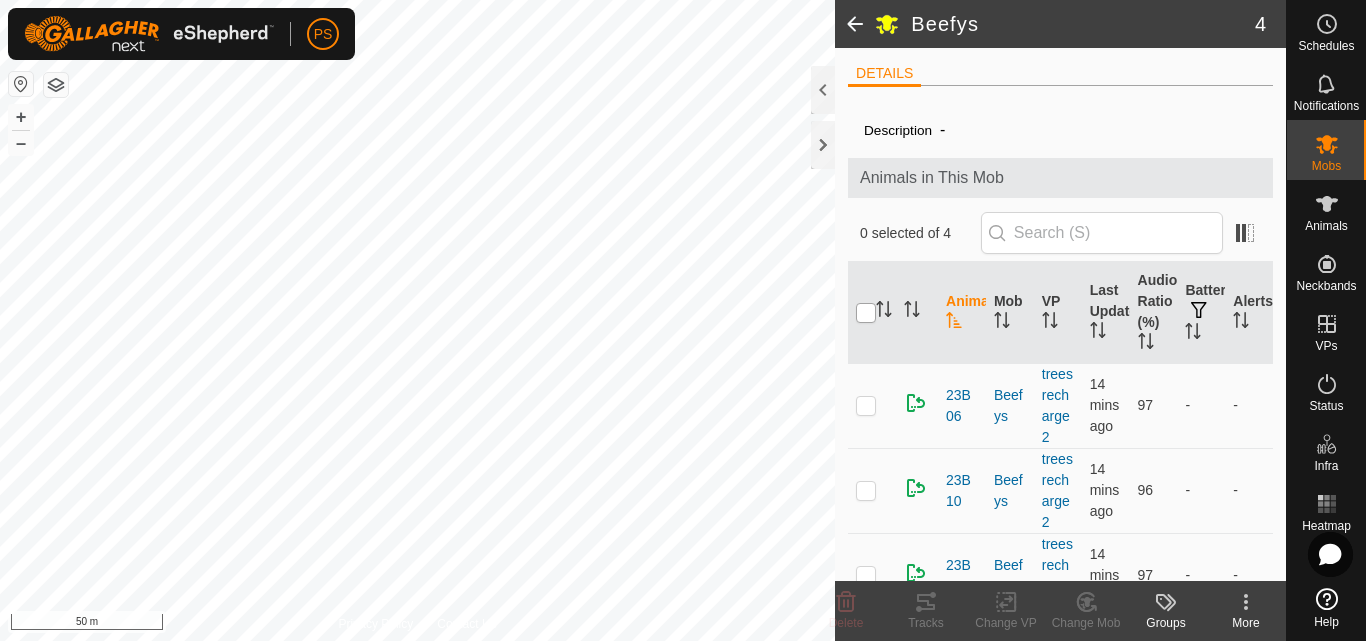 click at bounding box center (866, 313) 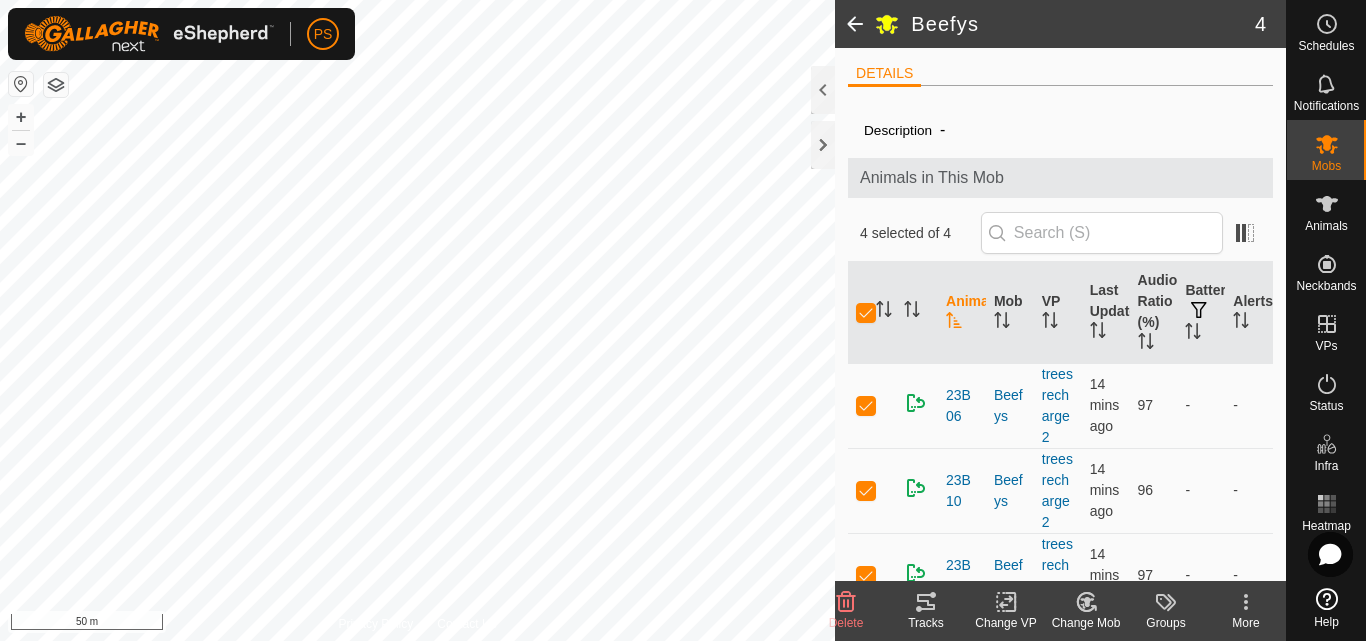 click 